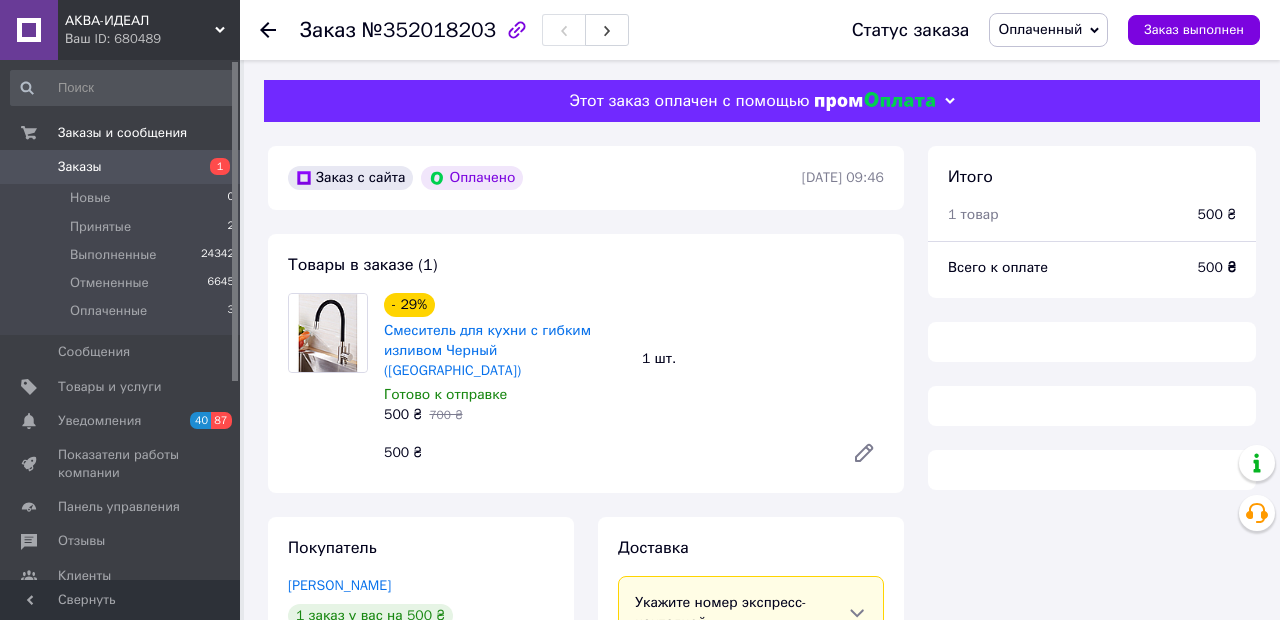 click on "Новые 0" at bounding box center [123, 198] 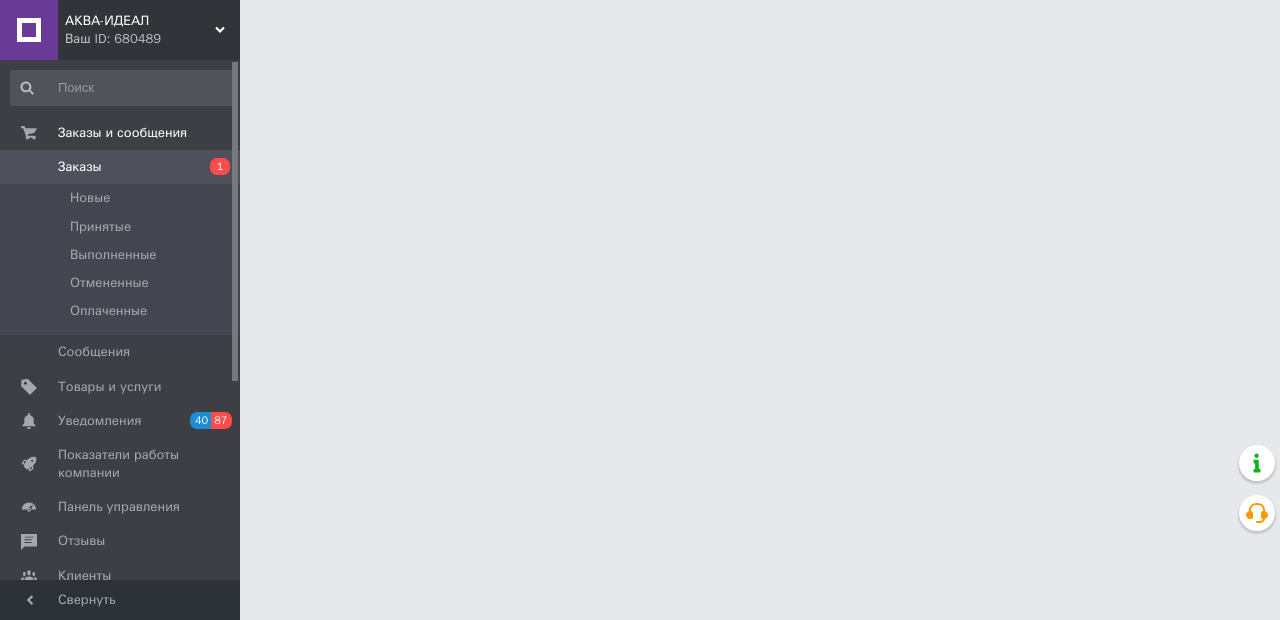 scroll, scrollTop: 0, scrollLeft: 0, axis: both 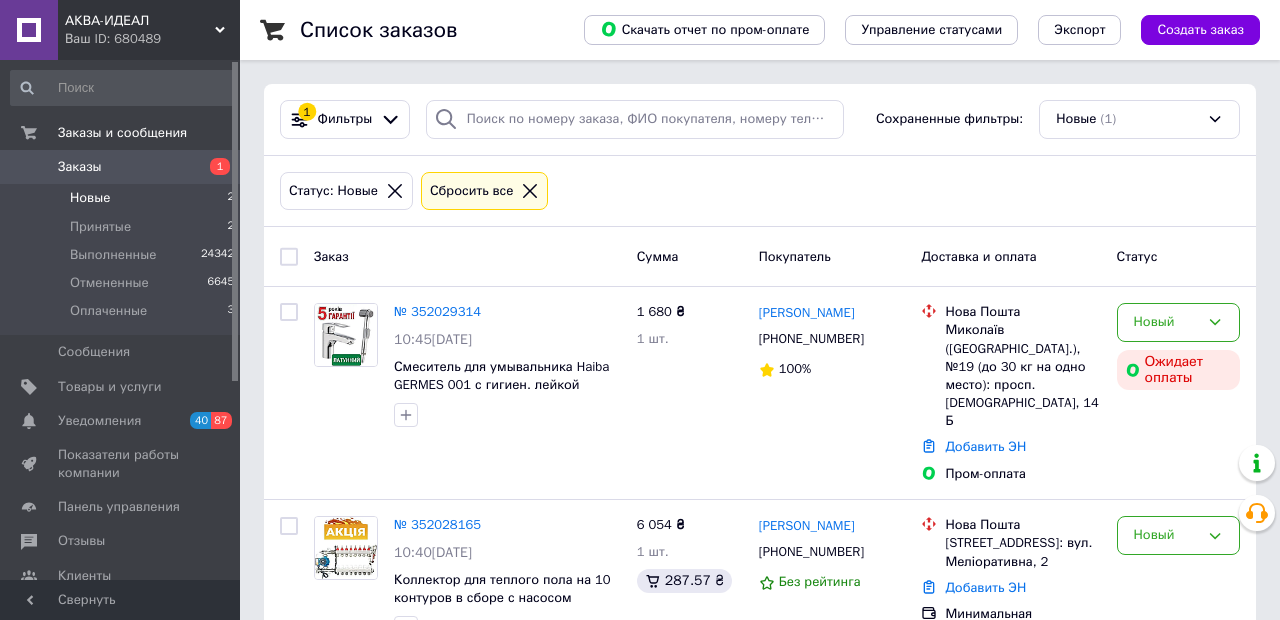 click on "Принятые 2" at bounding box center (123, 227) 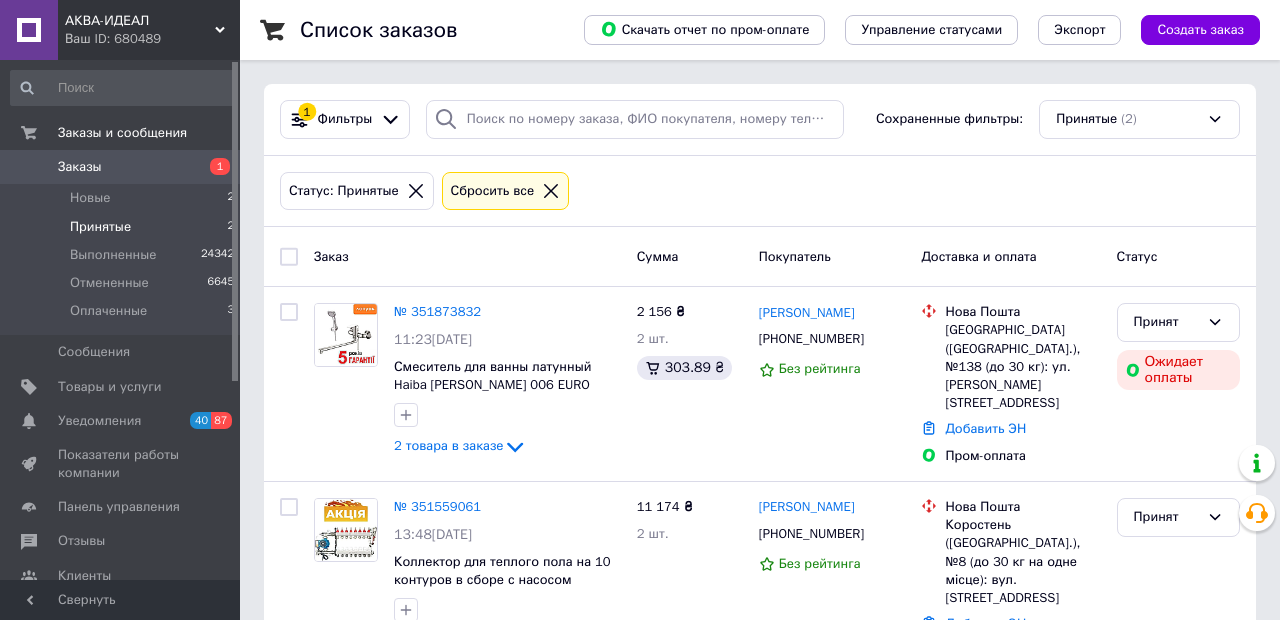 scroll, scrollTop: 9, scrollLeft: 0, axis: vertical 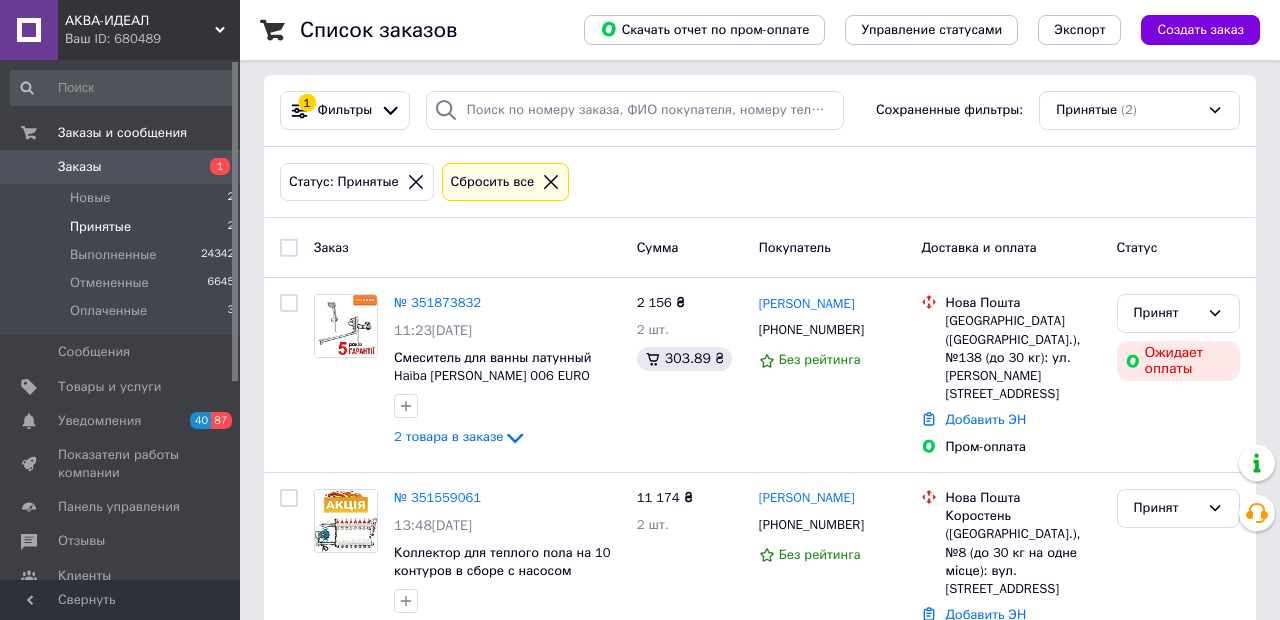 click on "№ 351873832" at bounding box center [437, 302] 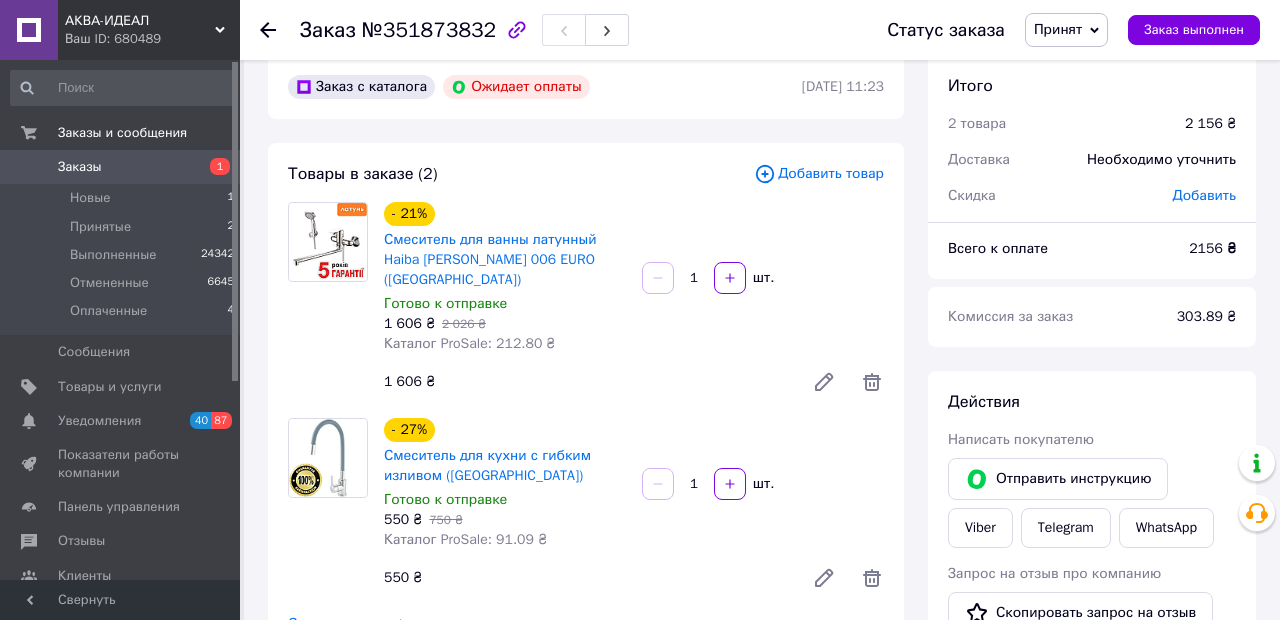scroll, scrollTop: 42, scrollLeft: 0, axis: vertical 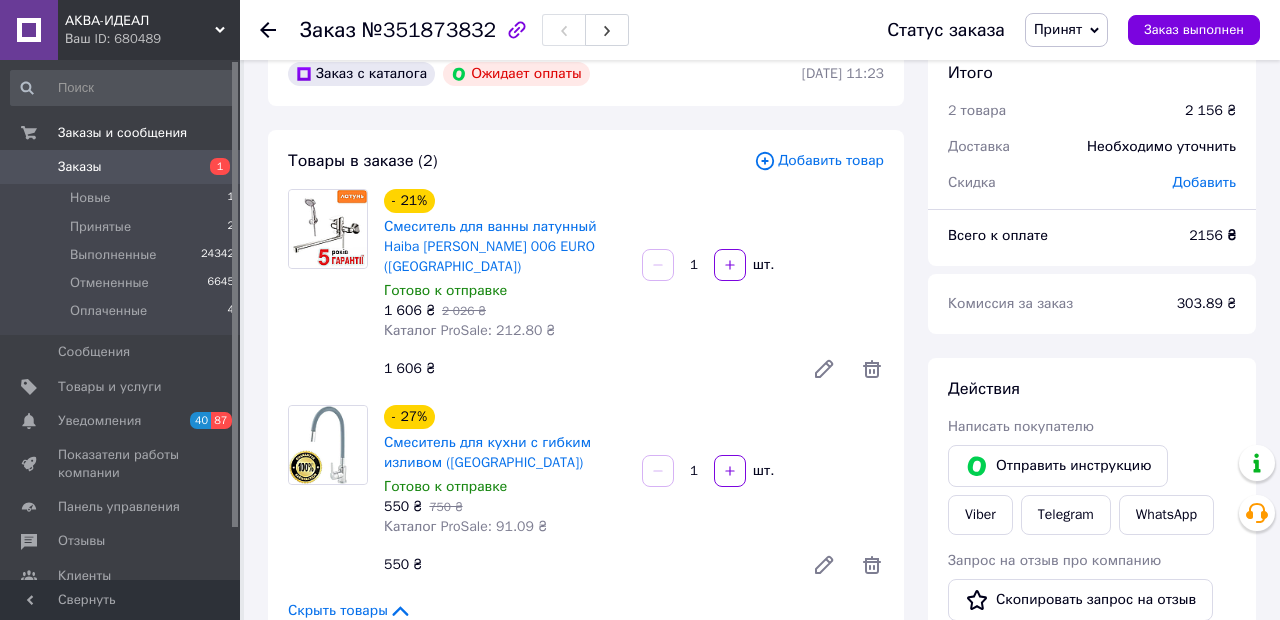 click on "Viber" at bounding box center (980, 515) 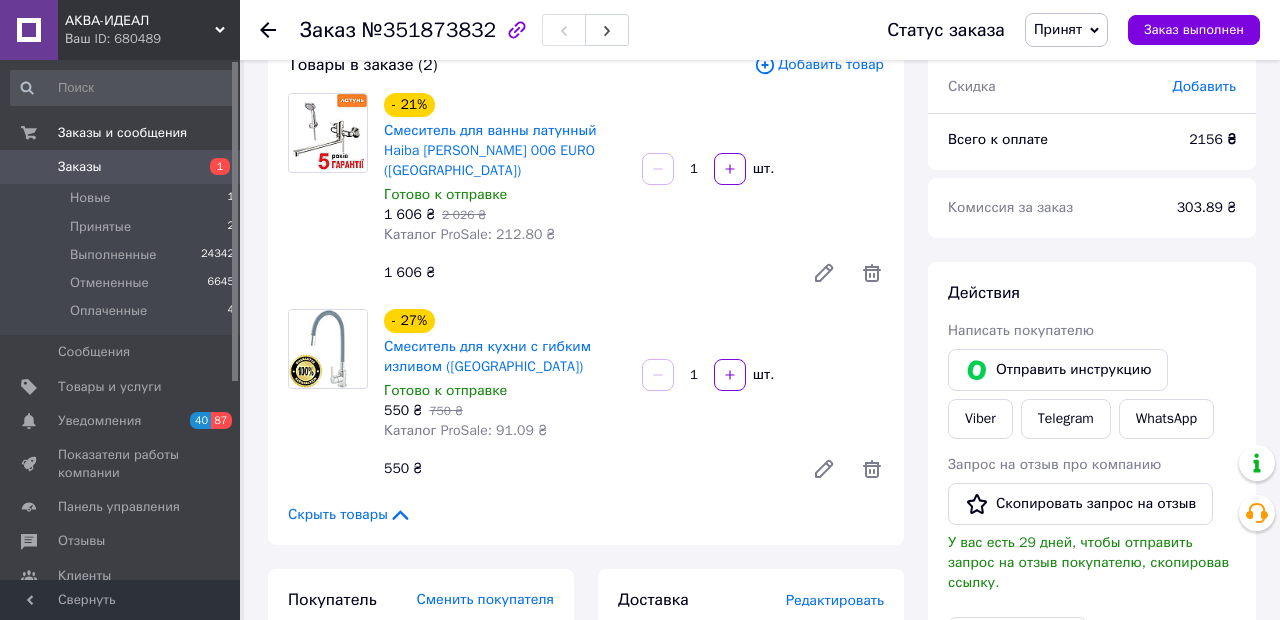 scroll, scrollTop: 150, scrollLeft: 0, axis: vertical 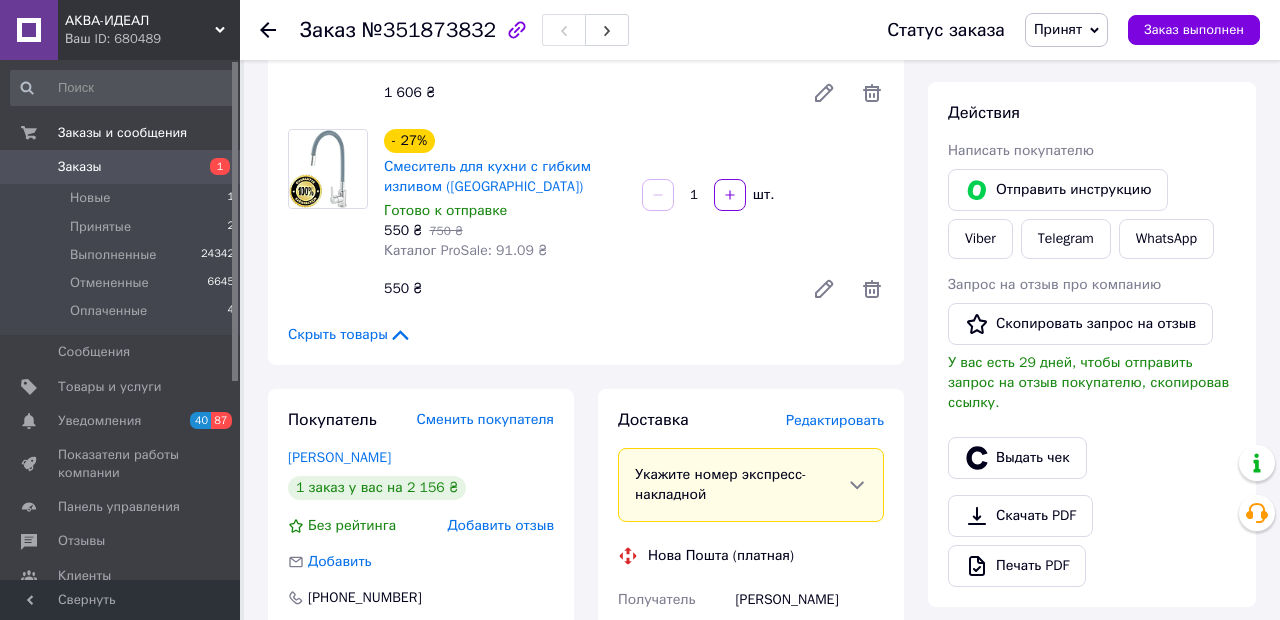 click on "Оплаченные" at bounding box center [108, 311] 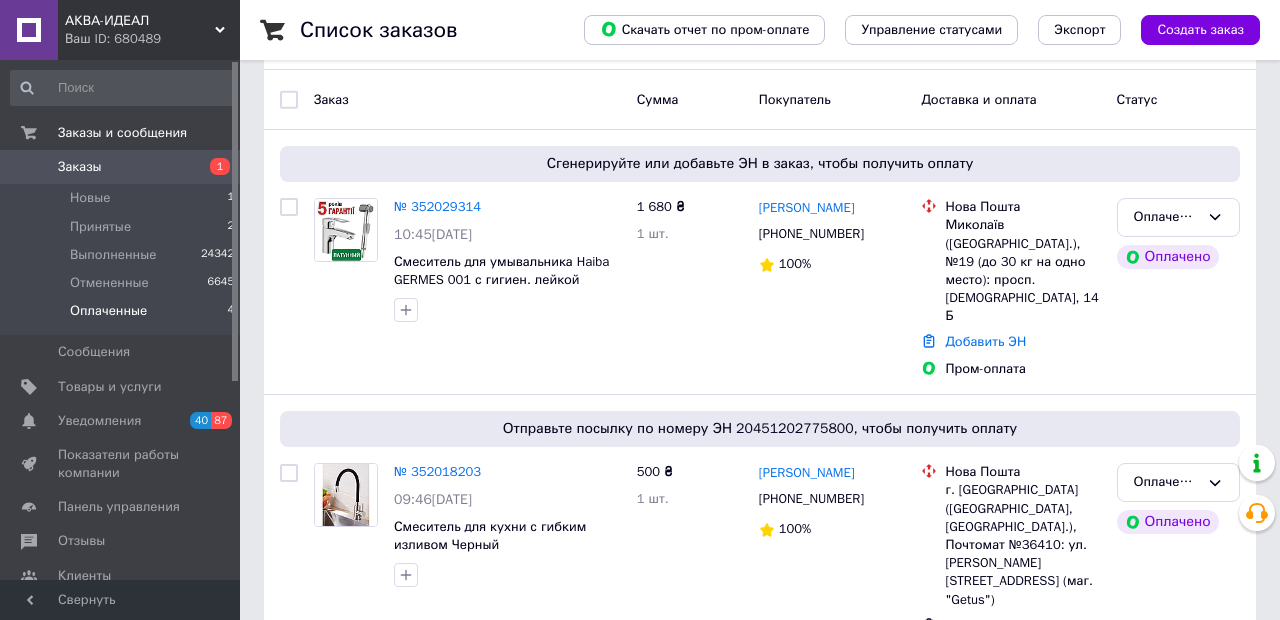 scroll, scrollTop: 578, scrollLeft: 0, axis: vertical 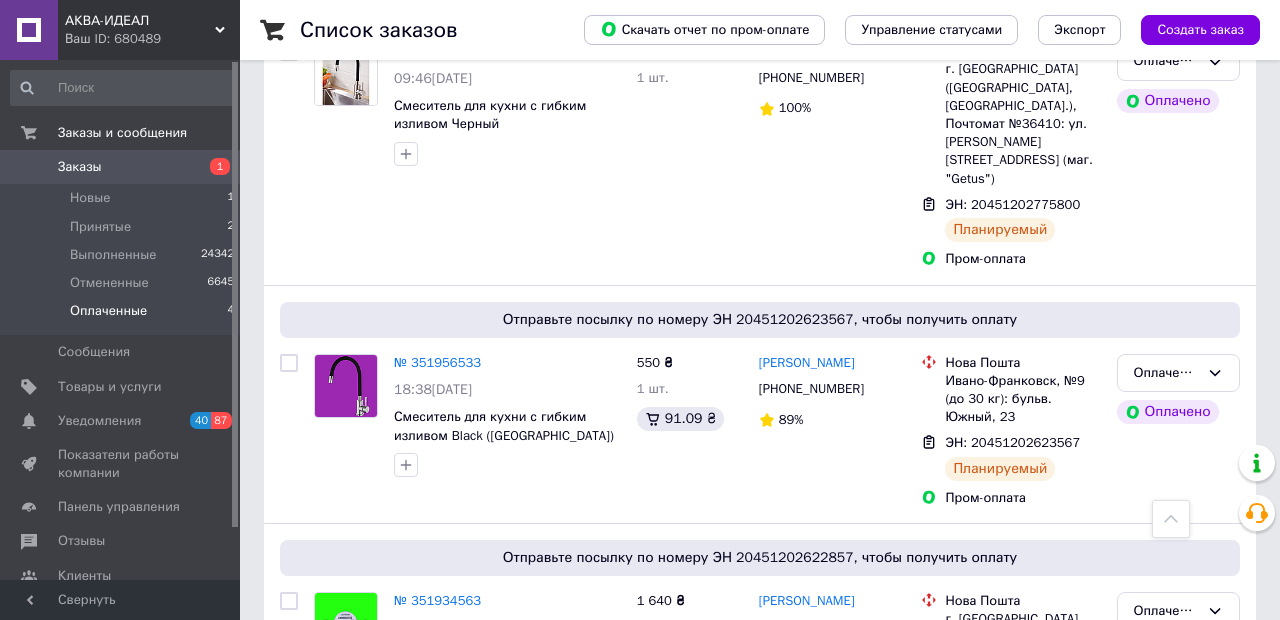 click on "Новые 1" at bounding box center (123, 198) 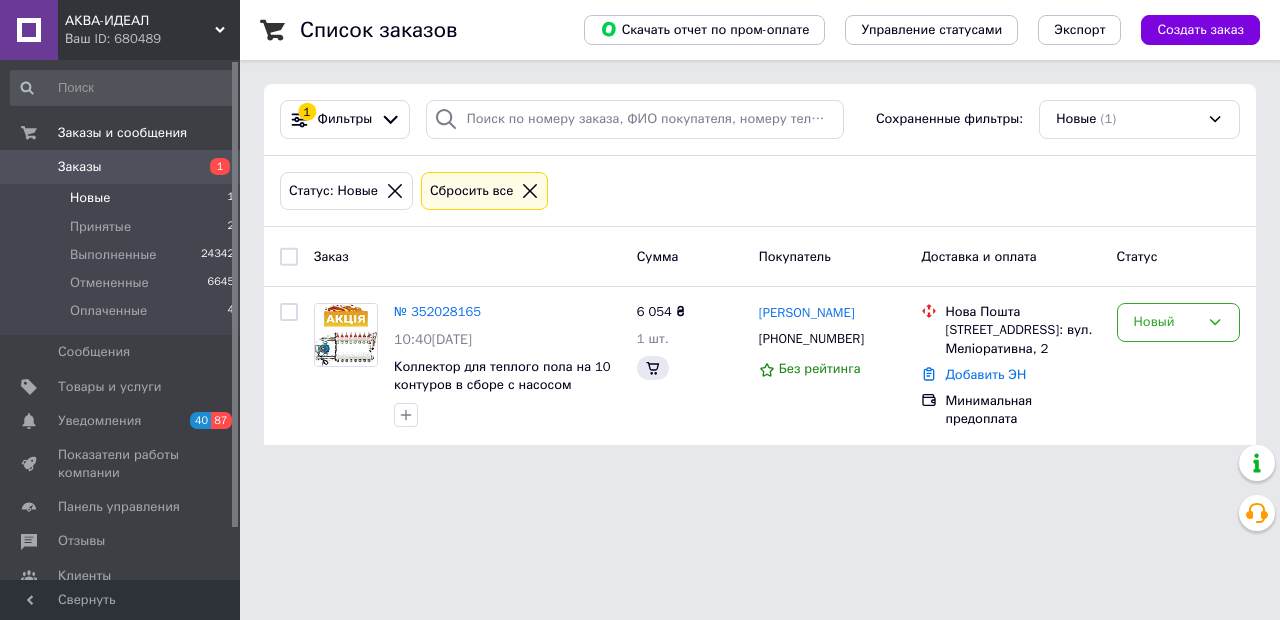 scroll, scrollTop: 0, scrollLeft: 0, axis: both 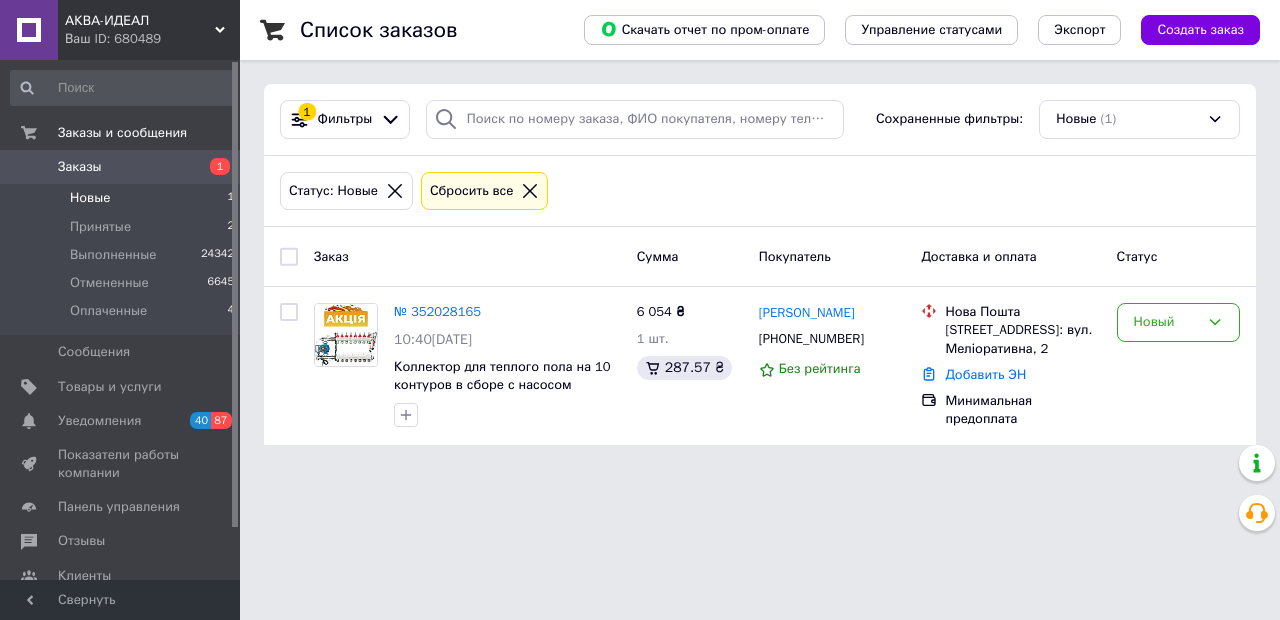 click on "№ 352028165" at bounding box center [437, 311] 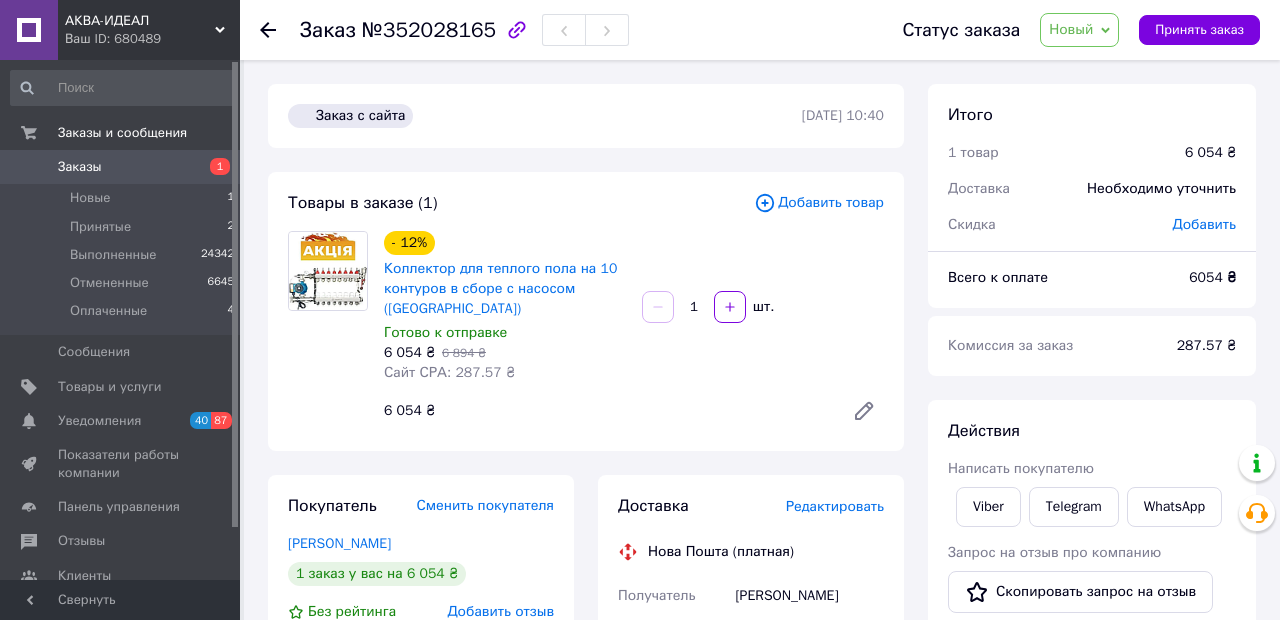 click on "Принять заказ" at bounding box center [1199, 30] 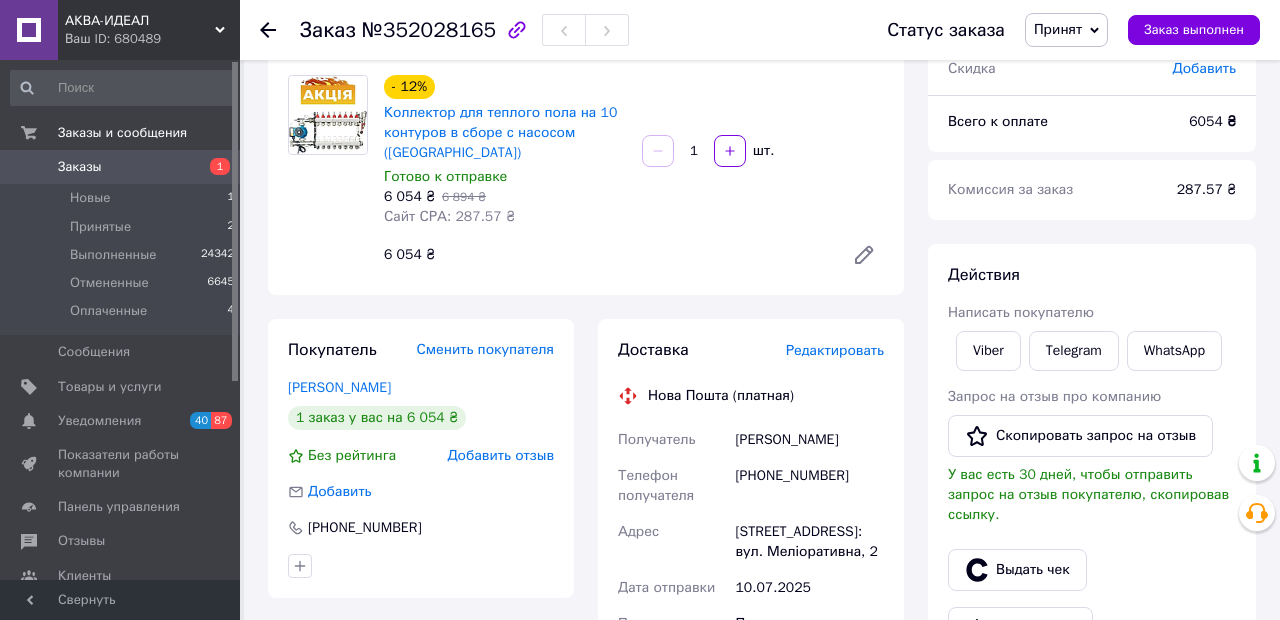 scroll, scrollTop: 152, scrollLeft: 0, axis: vertical 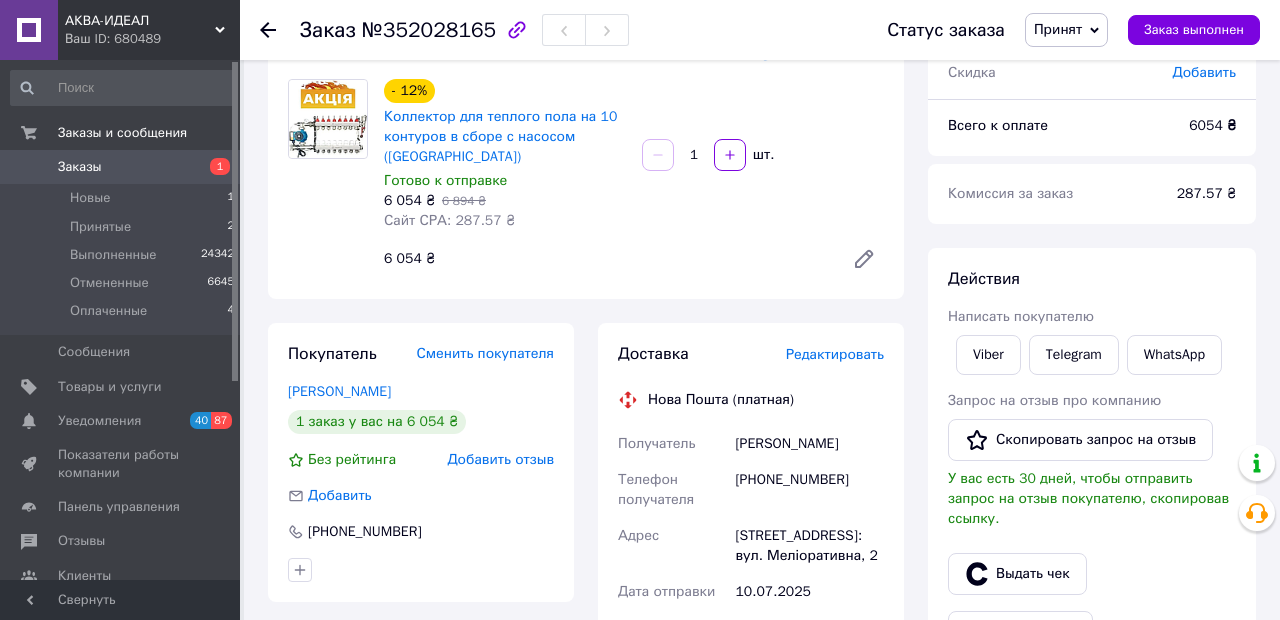 click on "Viber" at bounding box center (988, 355) 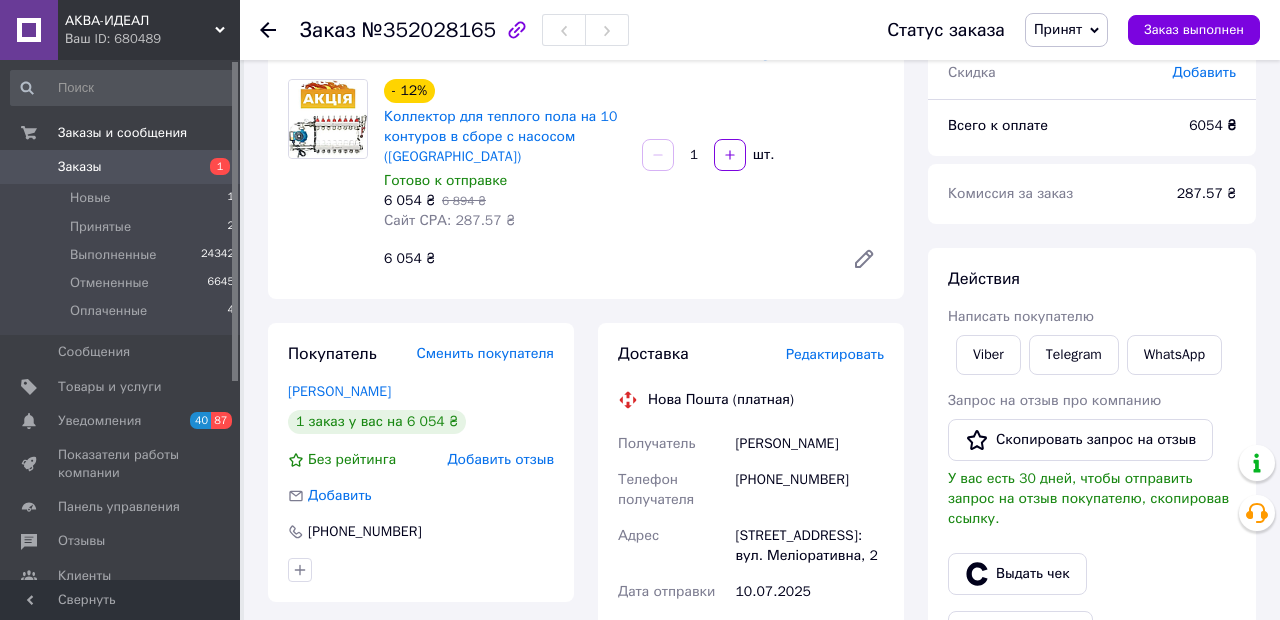 click on "Новые 1" at bounding box center (123, 198) 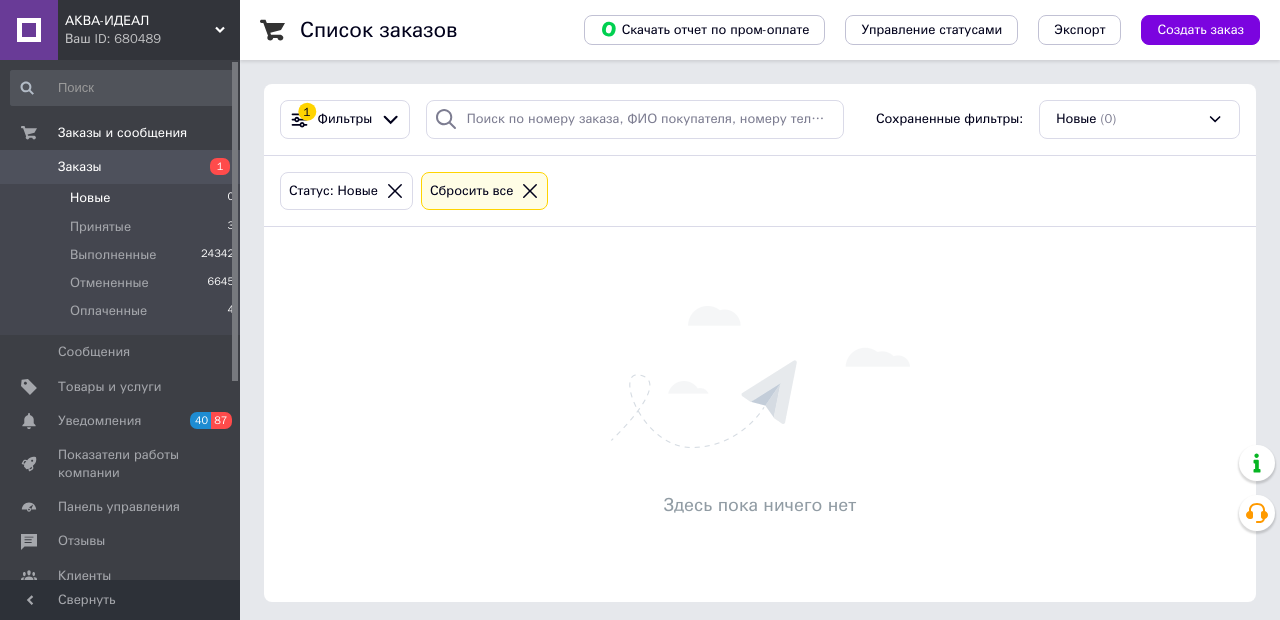 click on "Оплаченные 4" at bounding box center [123, 316] 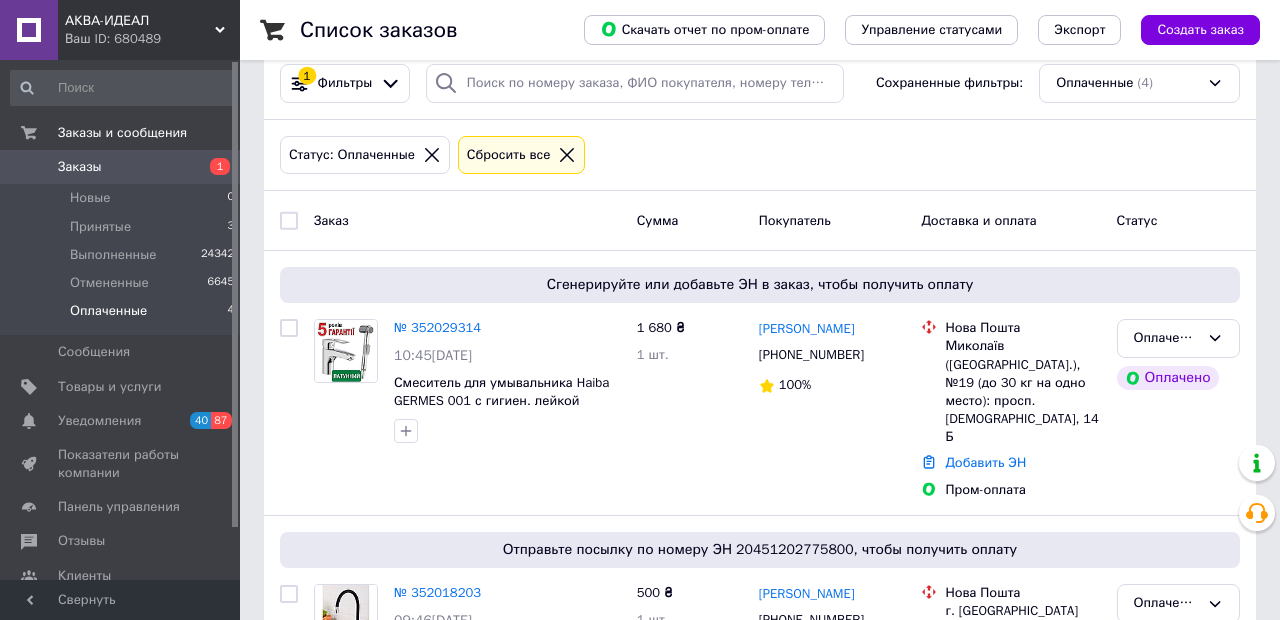scroll, scrollTop: 28, scrollLeft: 0, axis: vertical 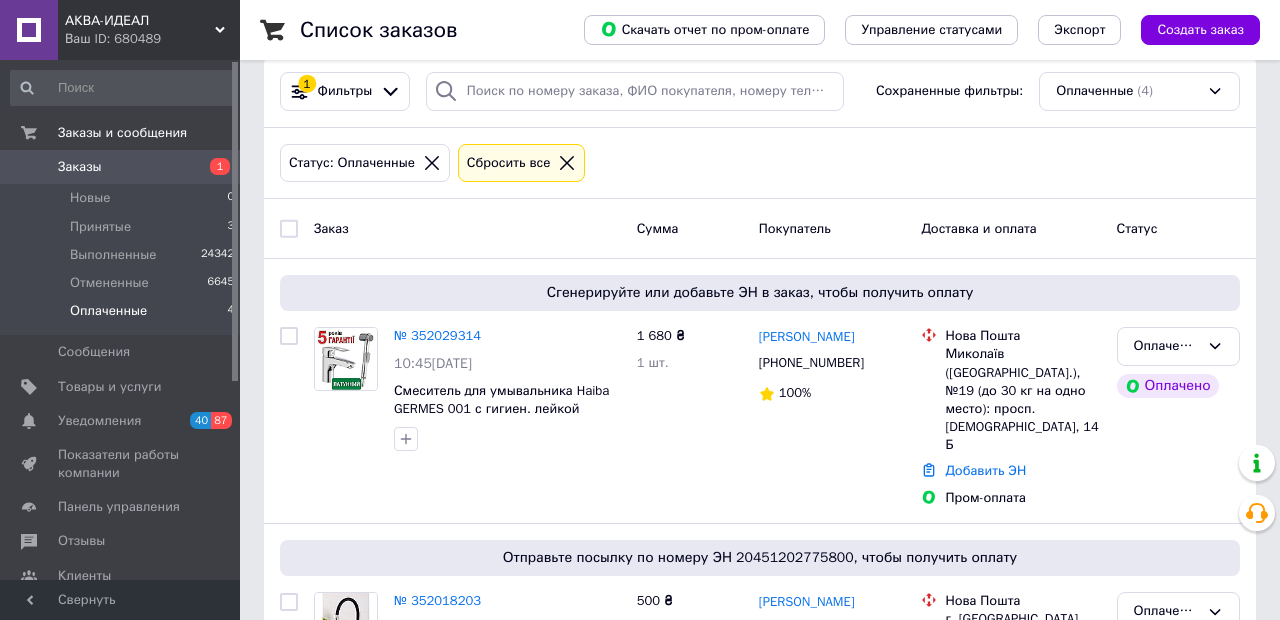 click on "№ 352029314" at bounding box center [437, 335] 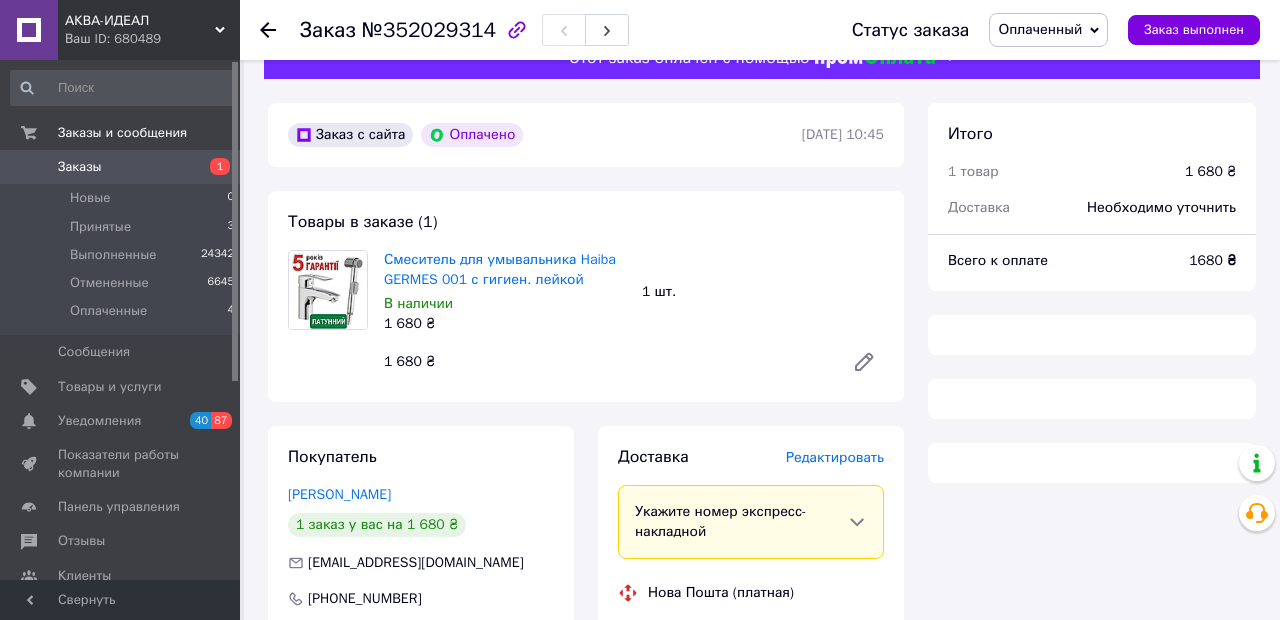 scroll, scrollTop: 56, scrollLeft: 0, axis: vertical 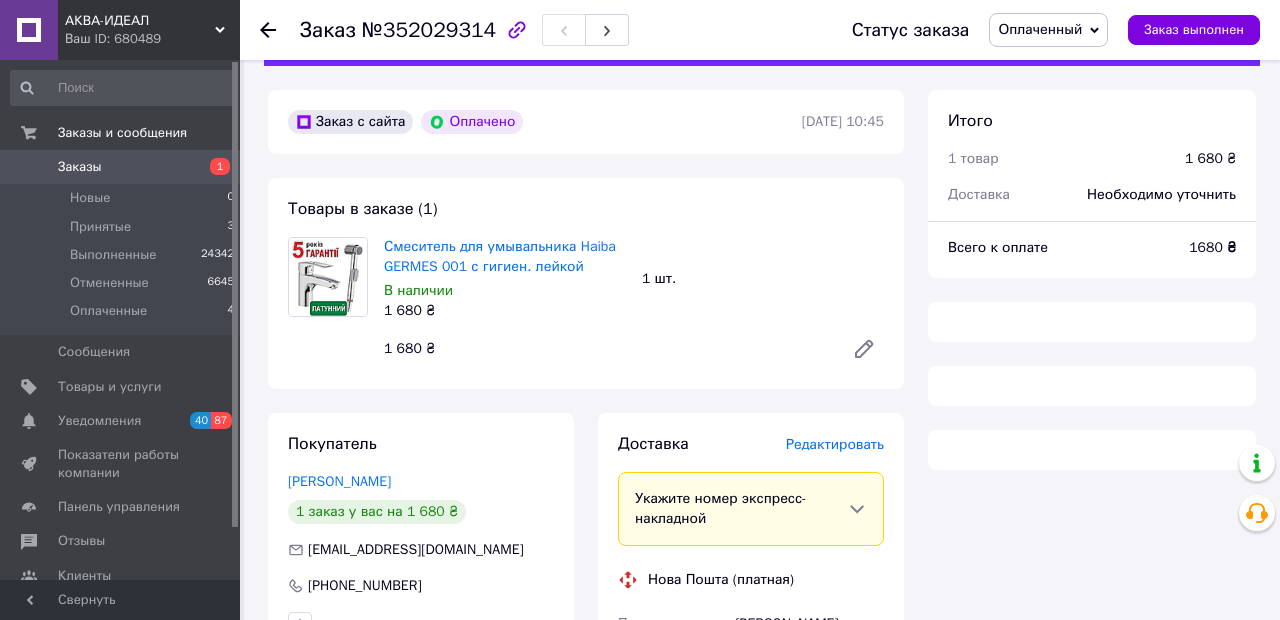 click on "Редактировать" at bounding box center (835, 444) 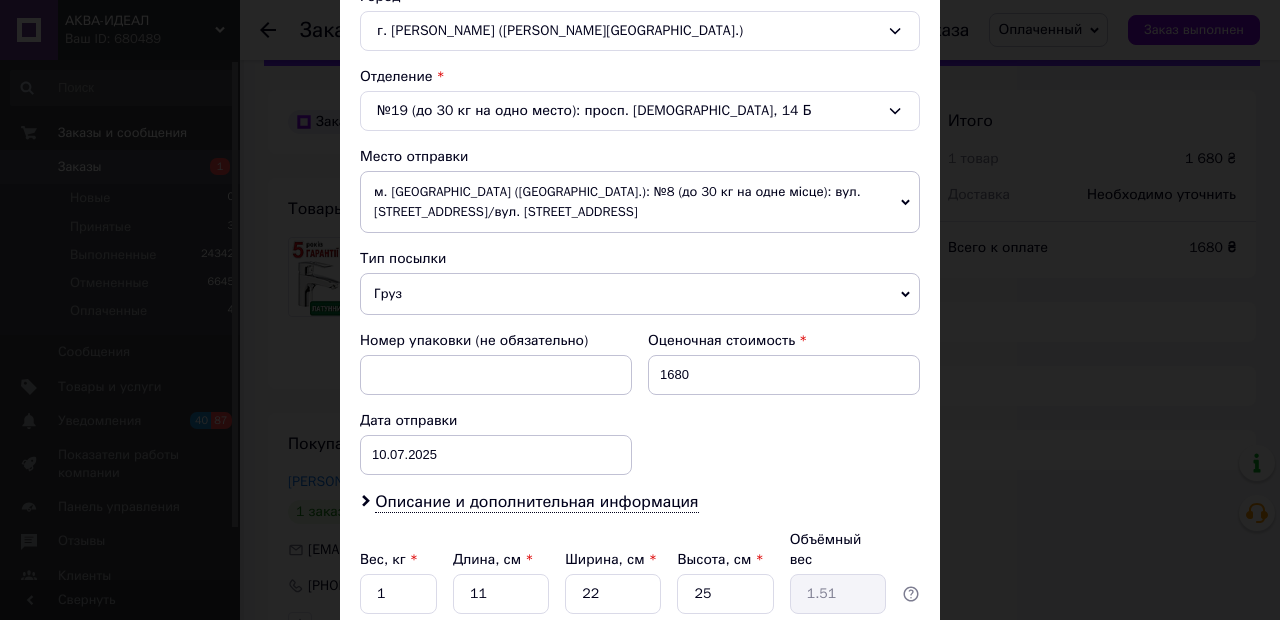 scroll, scrollTop: 631, scrollLeft: 0, axis: vertical 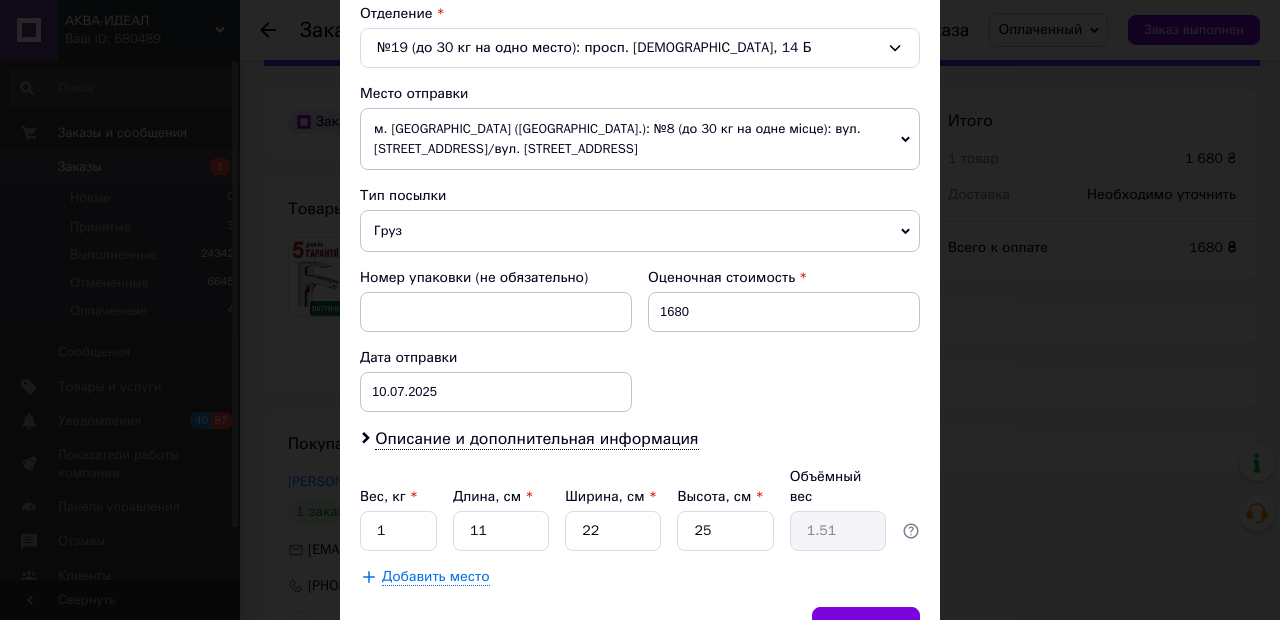 click on "Сохранить" at bounding box center [866, 627] 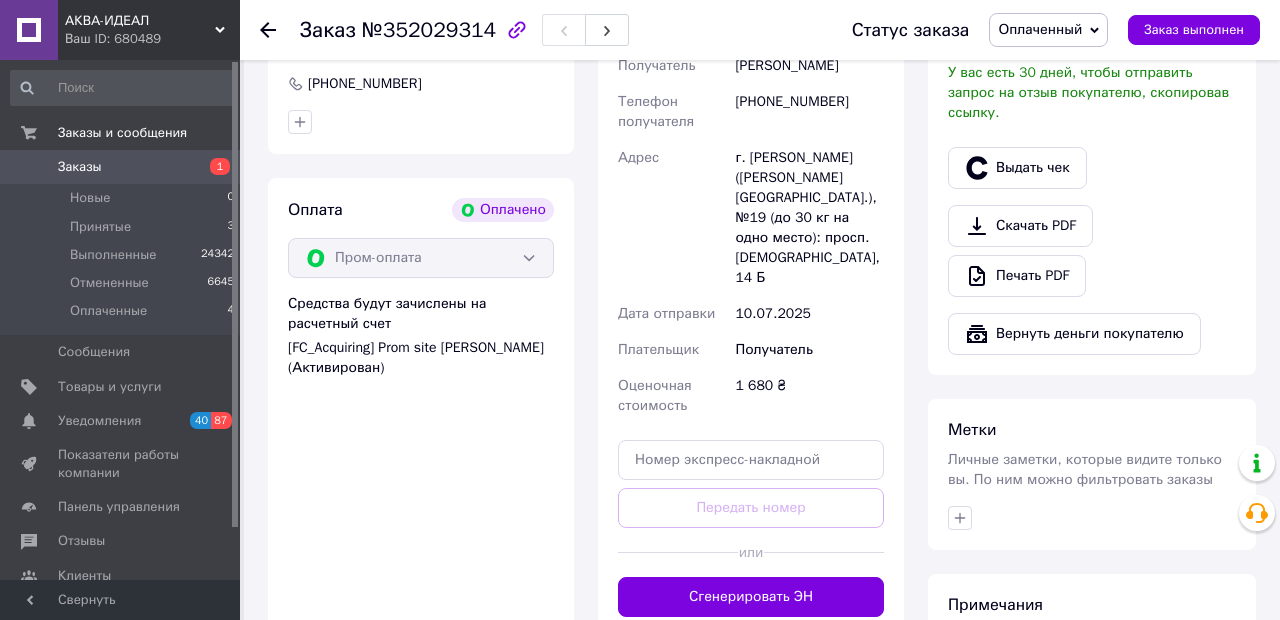 scroll, scrollTop: 619, scrollLeft: 0, axis: vertical 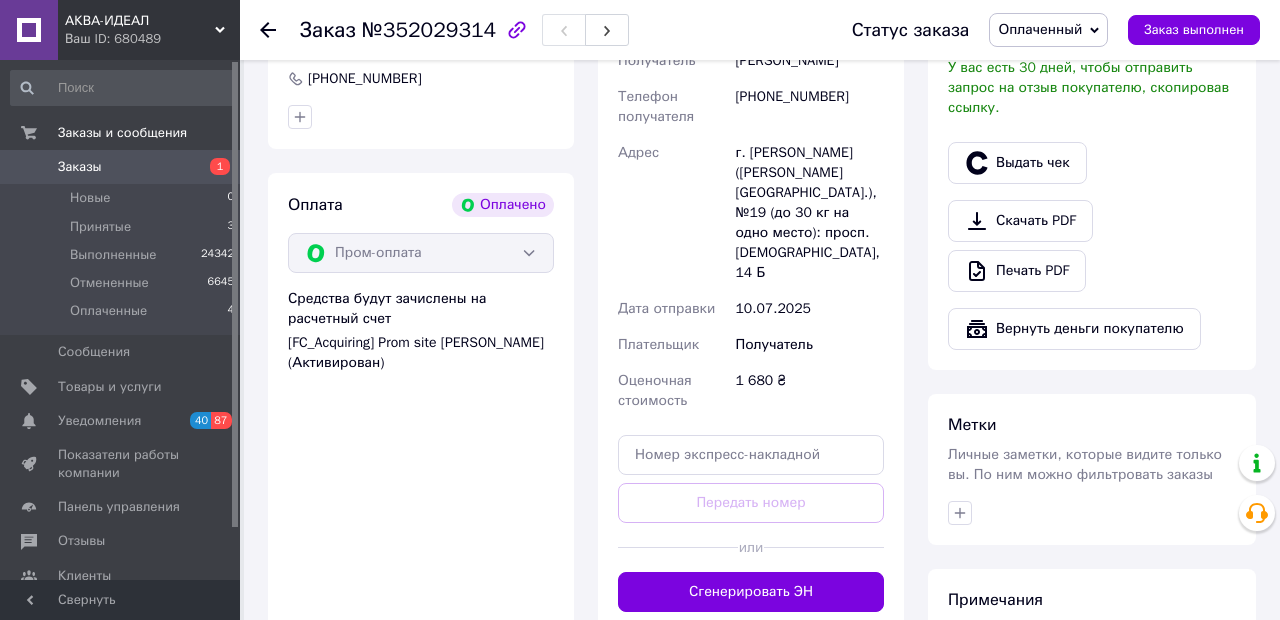click on "Сгенерировать ЭН" at bounding box center (751, 592) 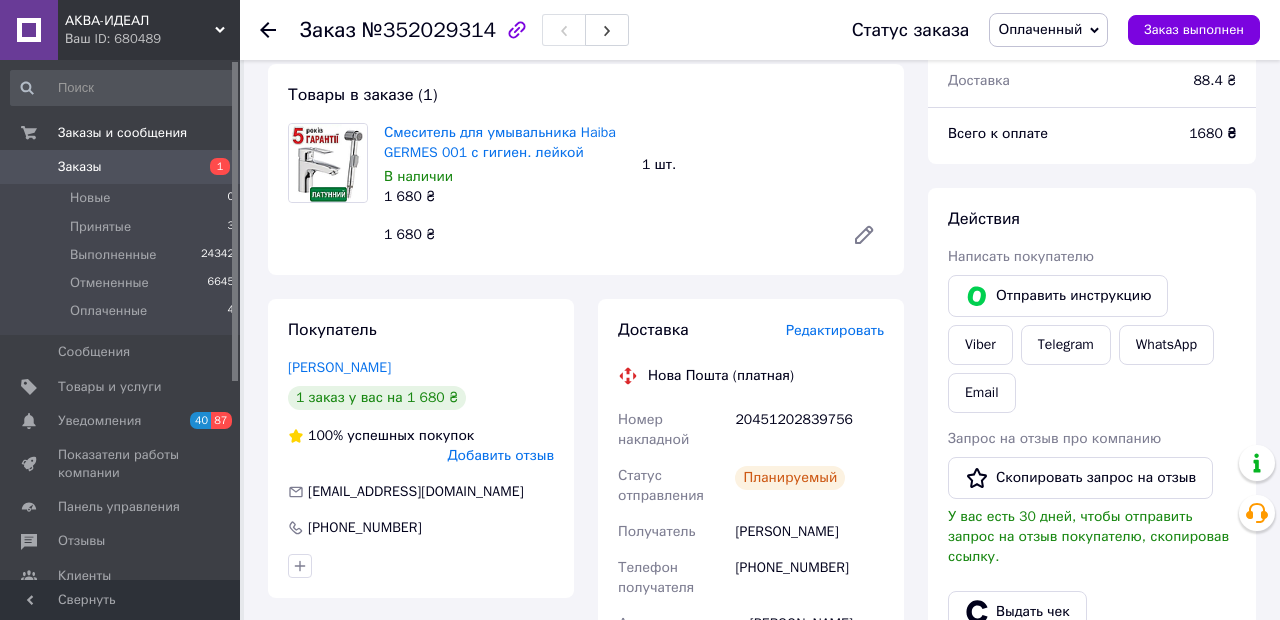 scroll, scrollTop: 171, scrollLeft: 0, axis: vertical 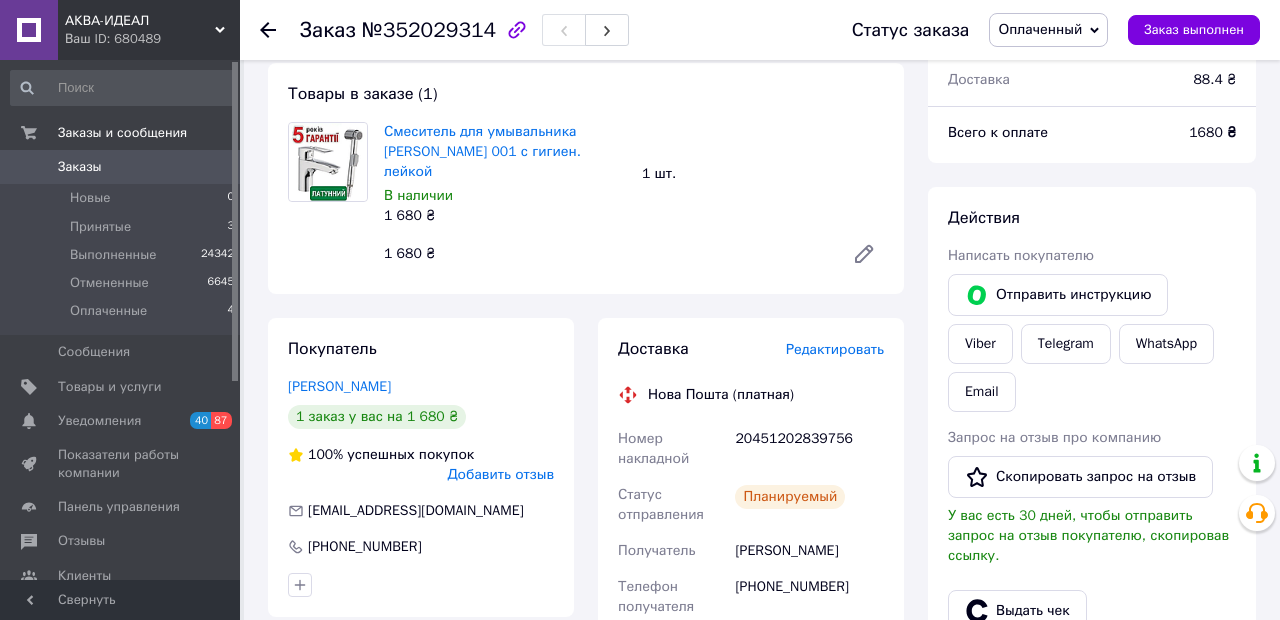 click on "Принятые 3" at bounding box center (123, 227) 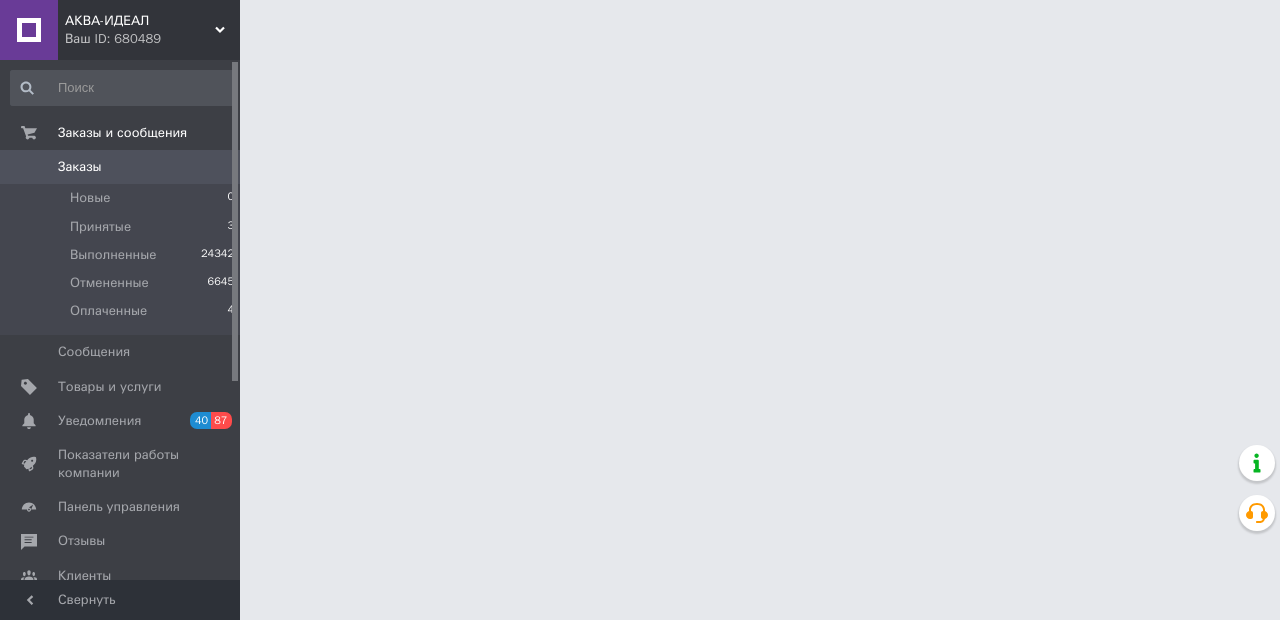 scroll, scrollTop: 0, scrollLeft: 0, axis: both 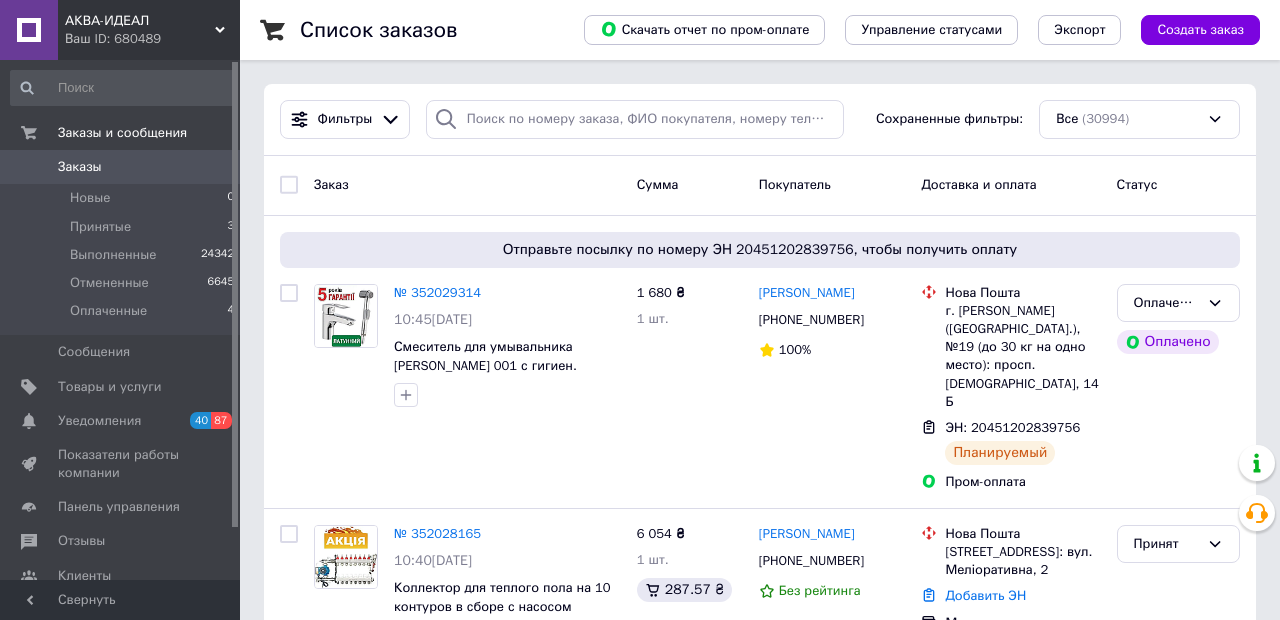 click on "Оплаченный Оплачено" at bounding box center (1178, 388) 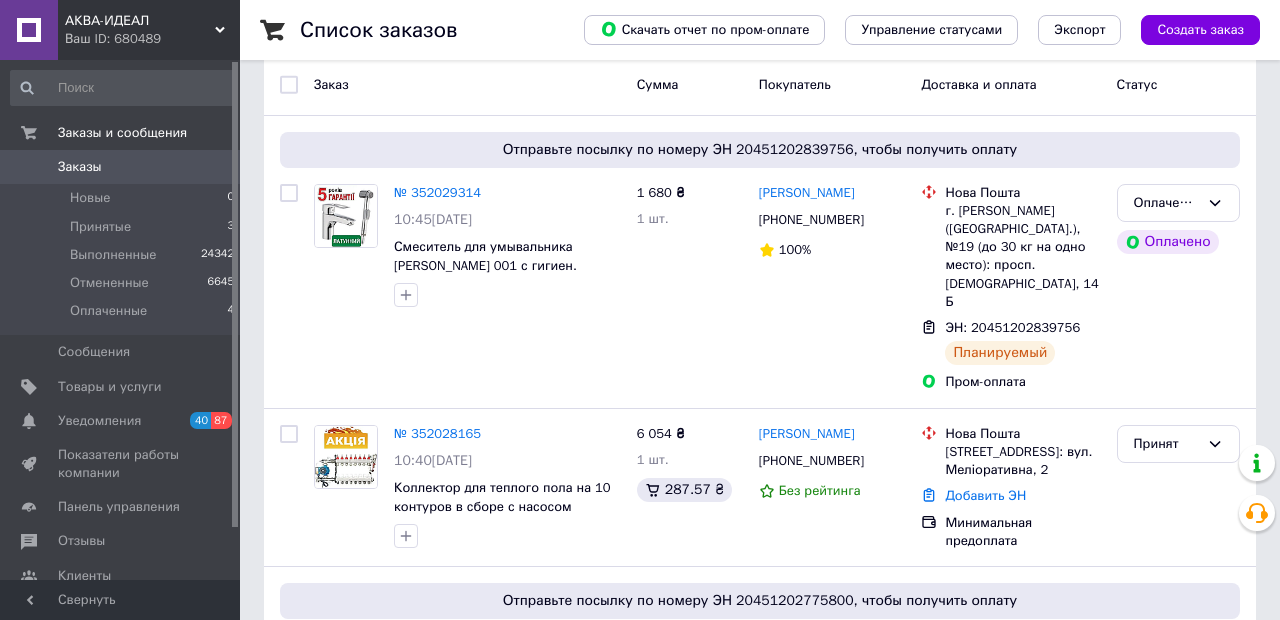click on "Принят" at bounding box center [1166, 444] 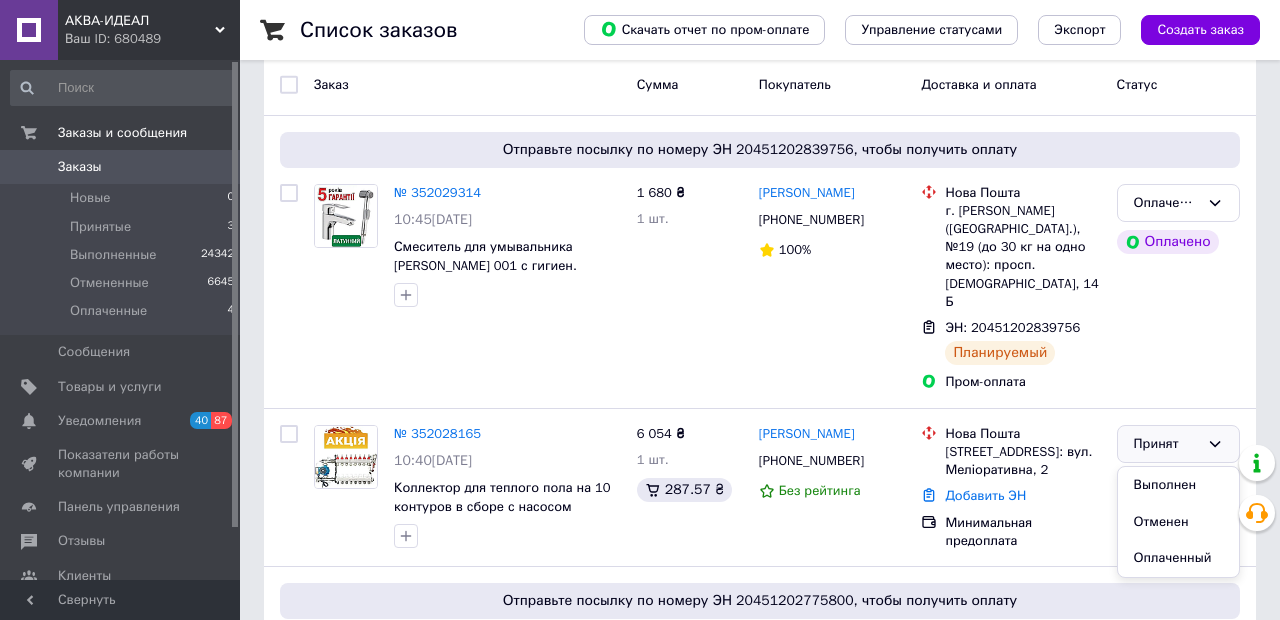click on "Оплаченный" at bounding box center [1178, 558] 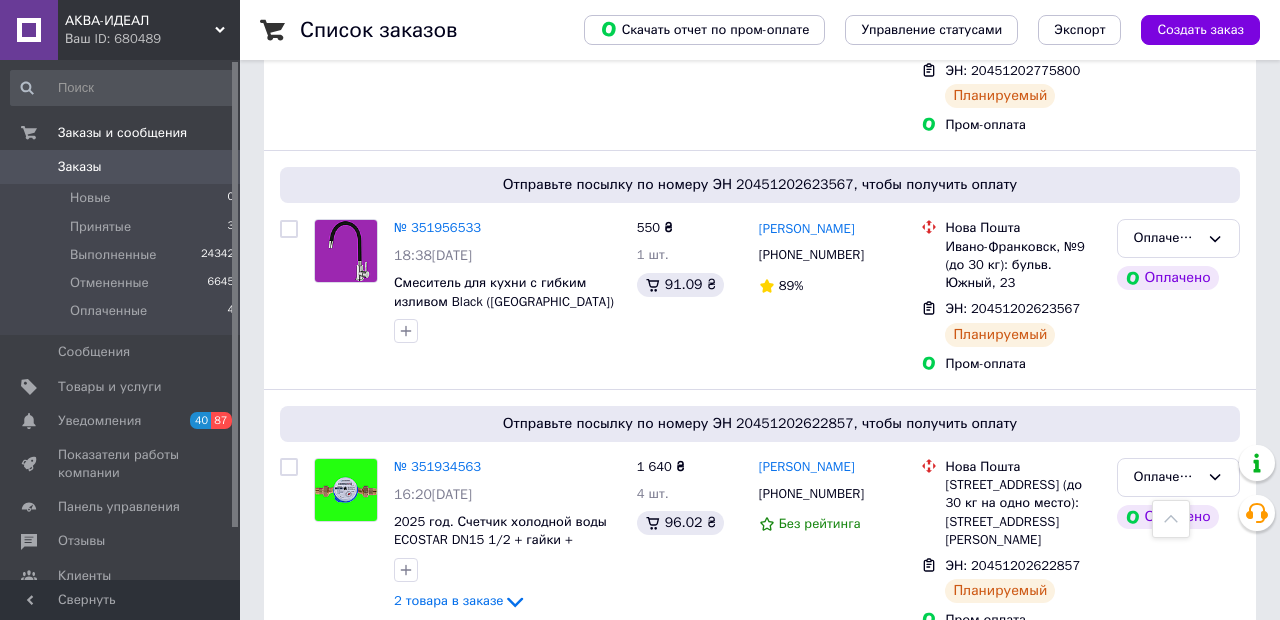 scroll, scrollTop: 870, scrollLeft: 0, axis: vertical 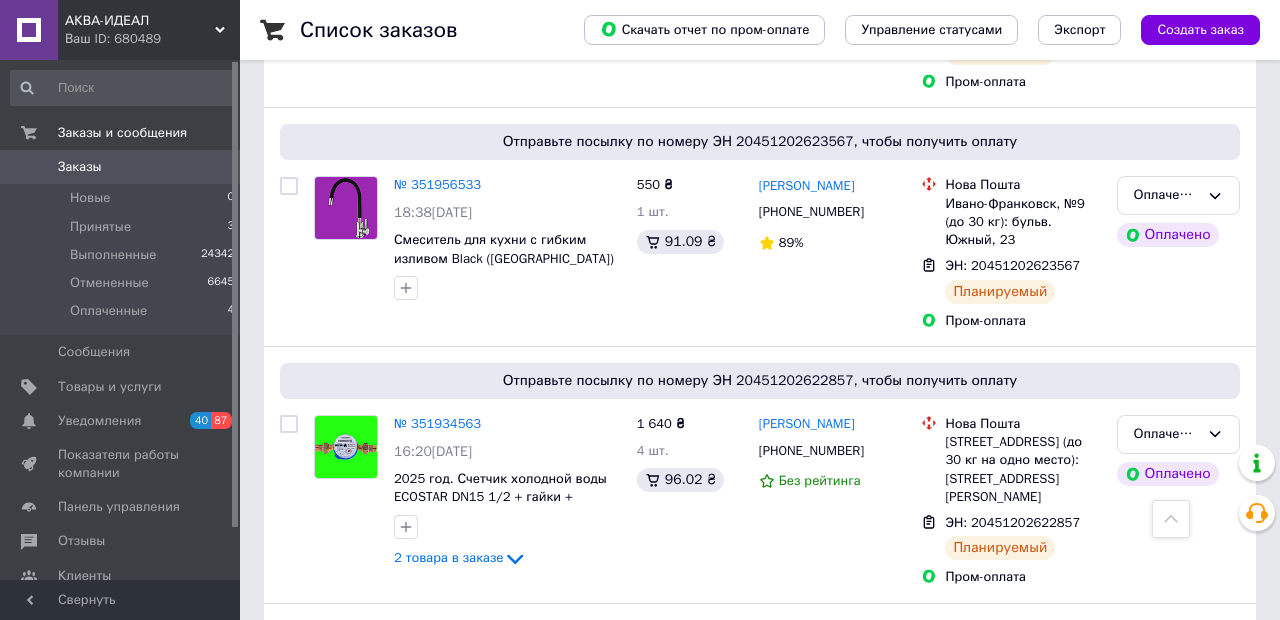 click on "Оплаченные 4" at bounding box center (123, 316) 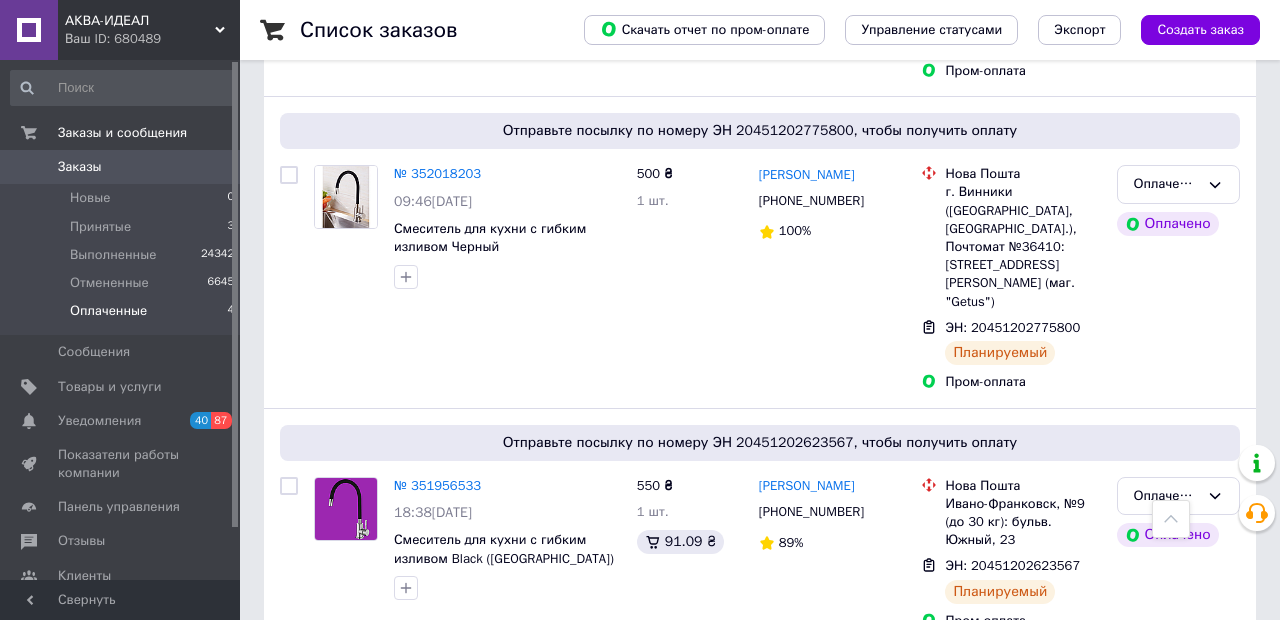 scroll, scrollTop: 0, scrollLeft: 0, axis: both 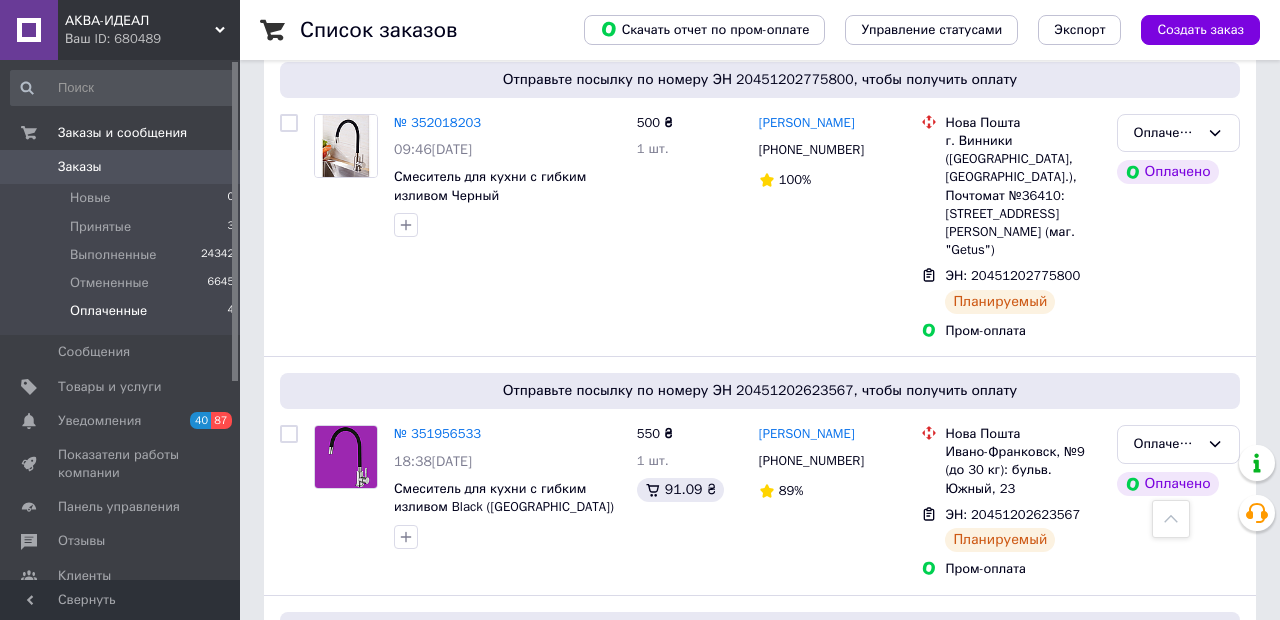 click on "Новые 0" at bounding box center [123, 198] 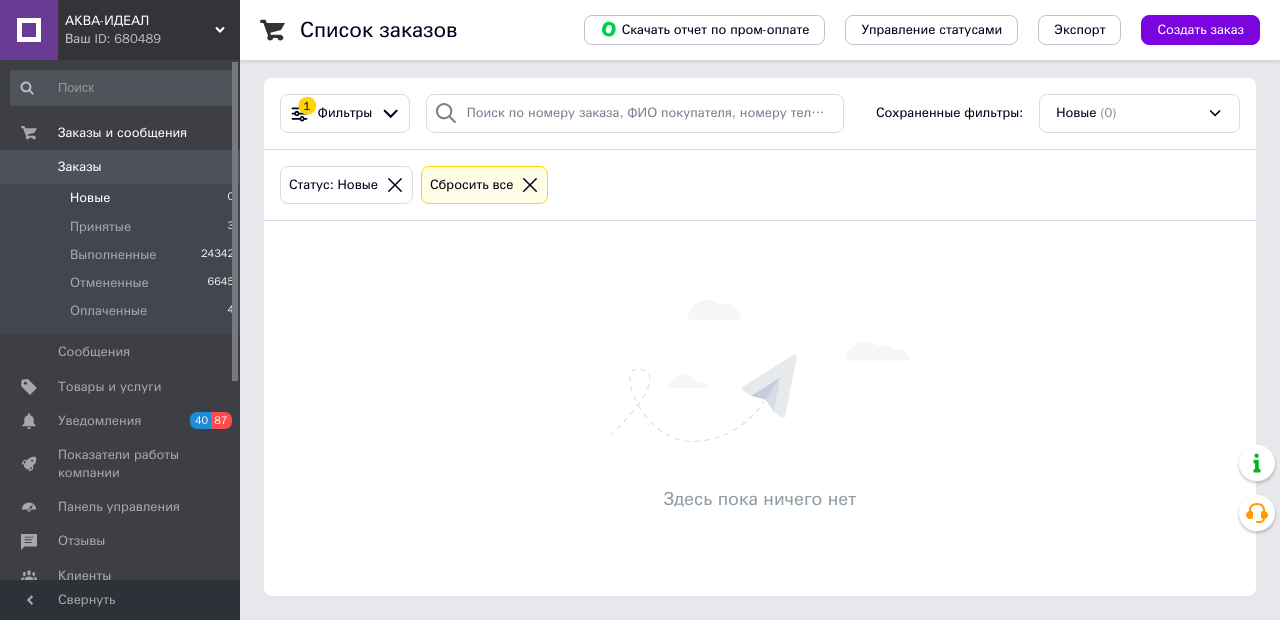 scroll, scrollTop: 0, scrollLeft: 0, axis: both 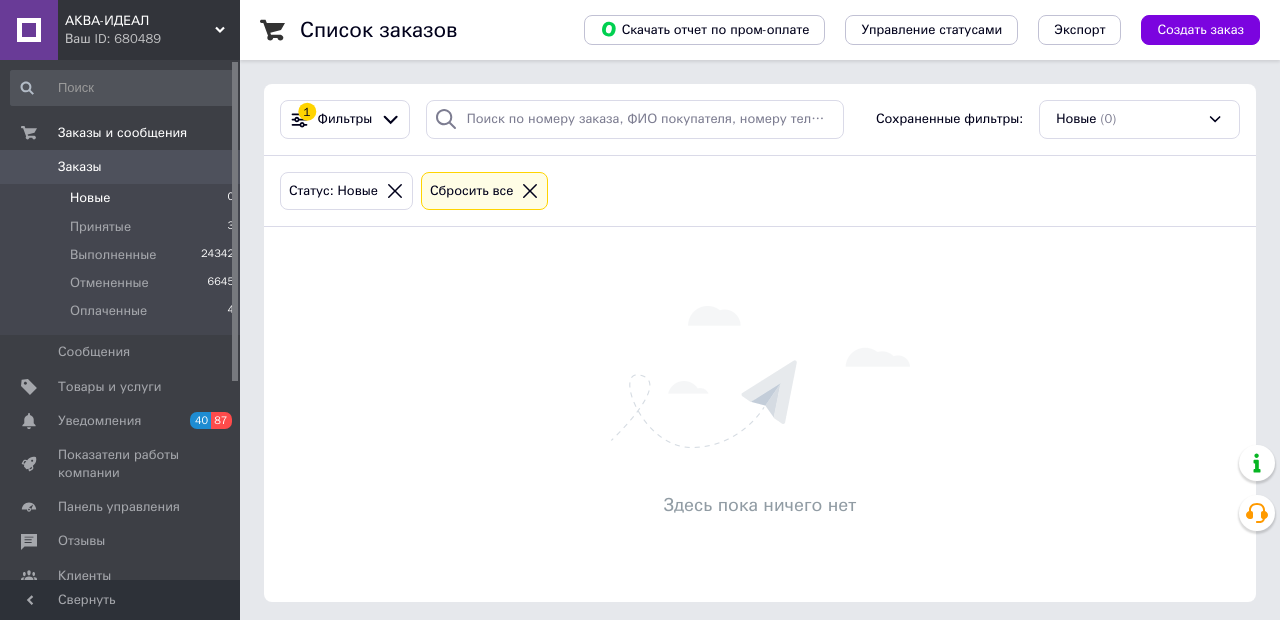 click on "Оплаченные 4" at bounding box center (123, 316) 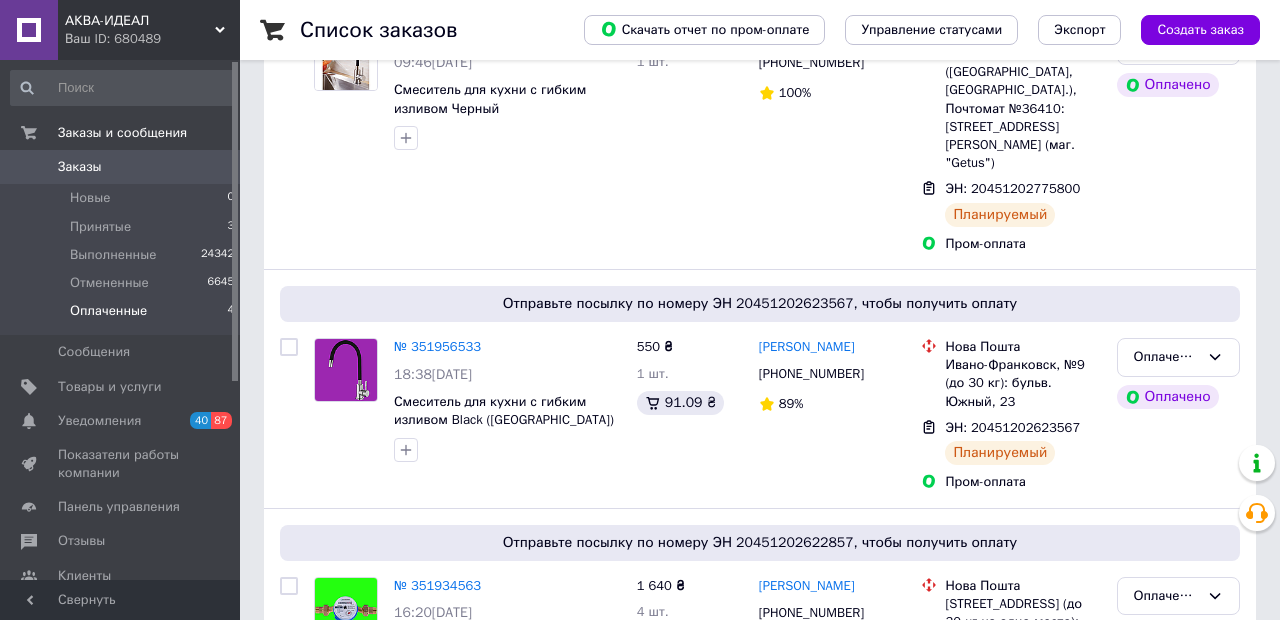 scroll, scrollTop: 782, scrollLeft: 0, axis: vertical 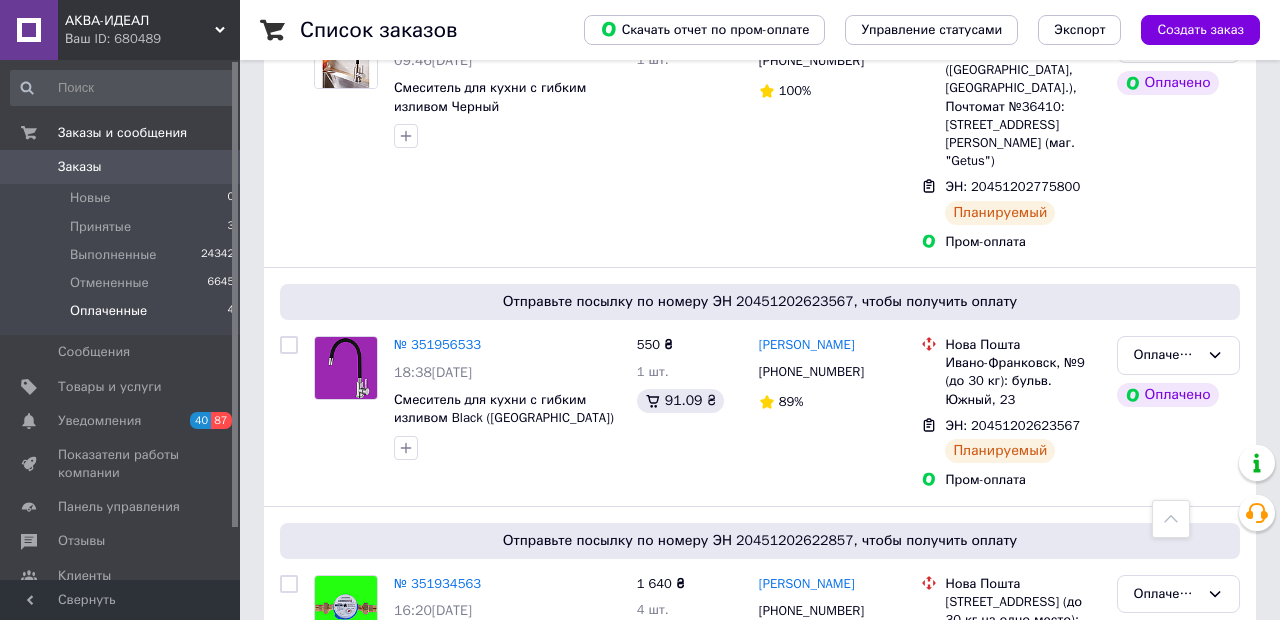 click on "№ 351934563" at bounding box center (437, 583) 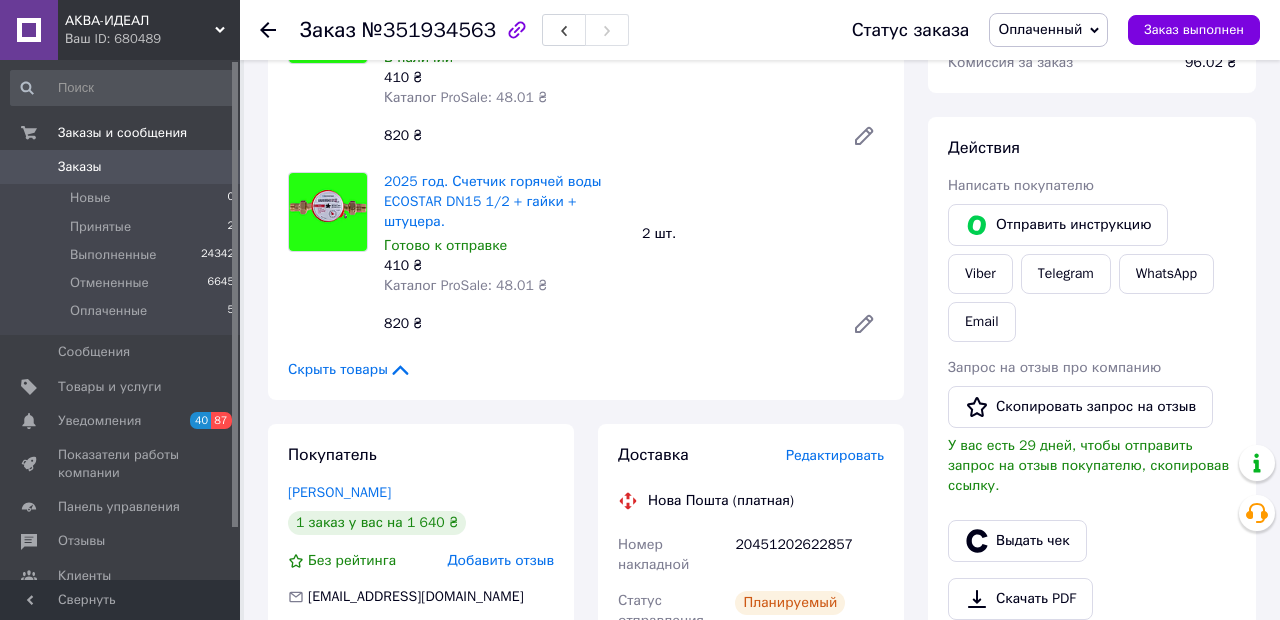 scroll, scrollTop: 330, scrollLeft: 0, axis: vertical 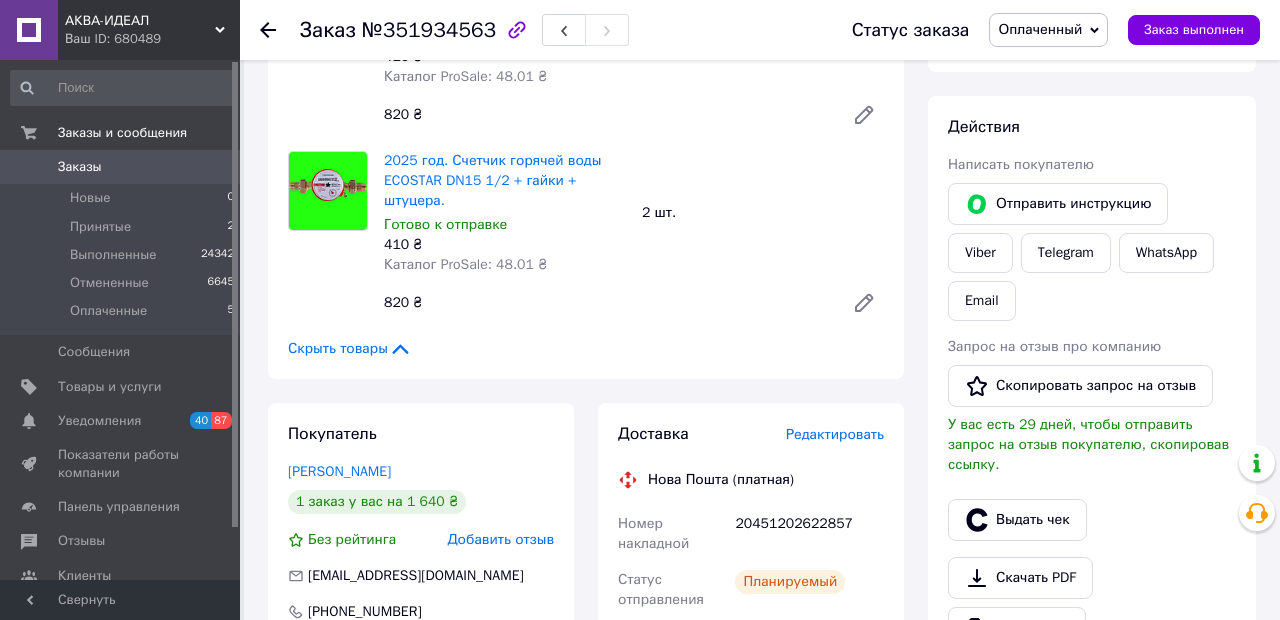 click on "Принятые" at bounding box center [100, 227] 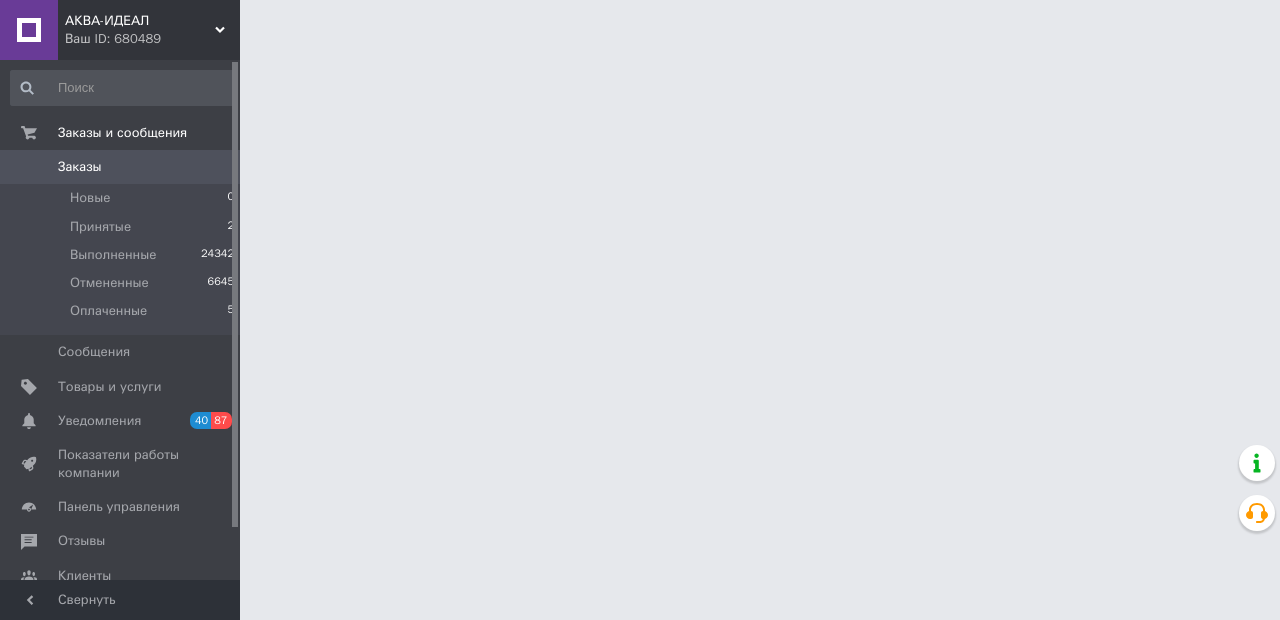 scroll, scrollTop: 0, scrollLeft: 0, axis: both 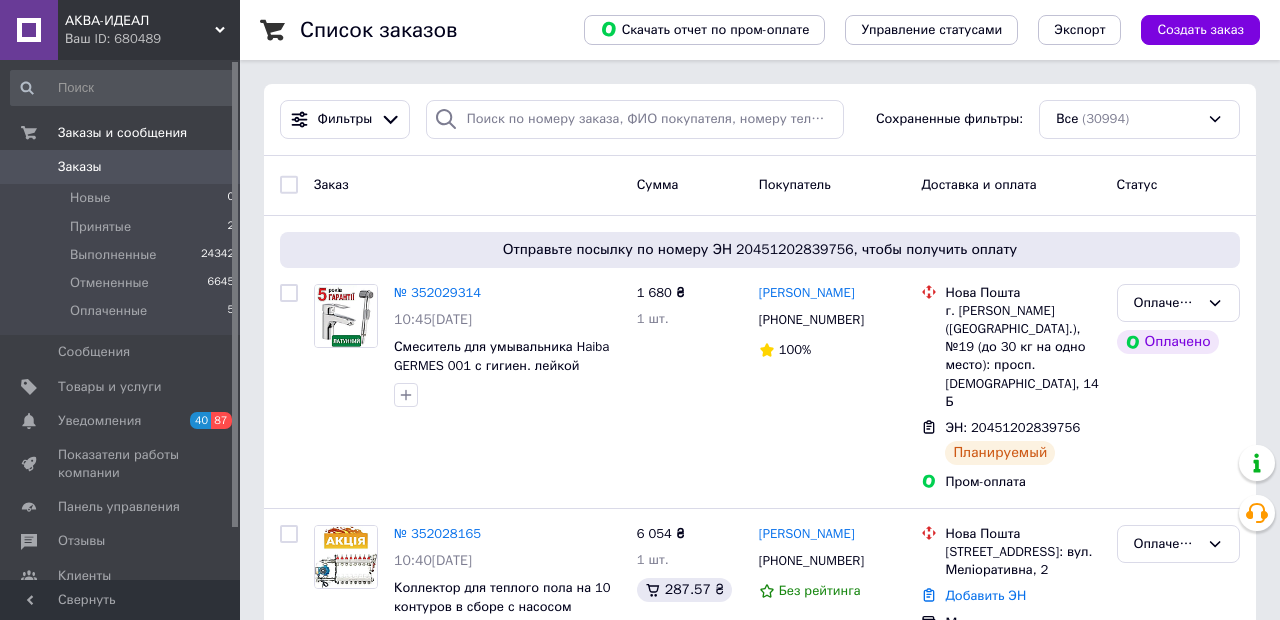 click on "Принятые 2" at bounding box center [123, 227] 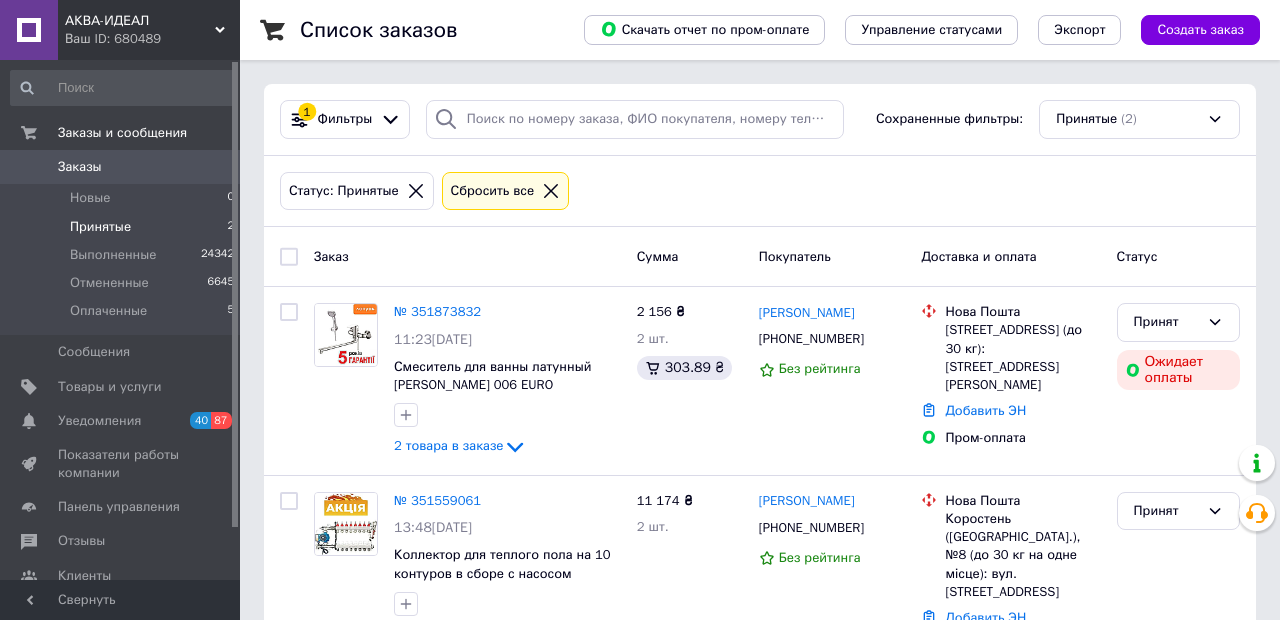 click on "№ 351873832" at bounding box center [437, 311] 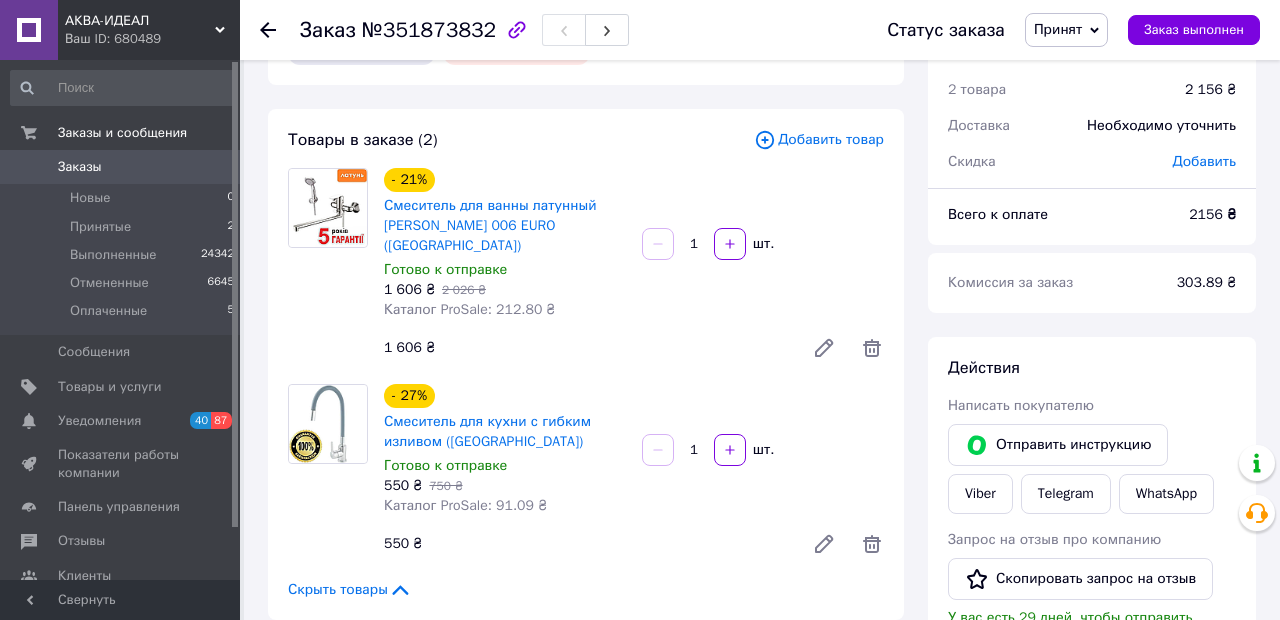 scroll, scrollTop: 56, scrollLeft: 0, axis: vertical 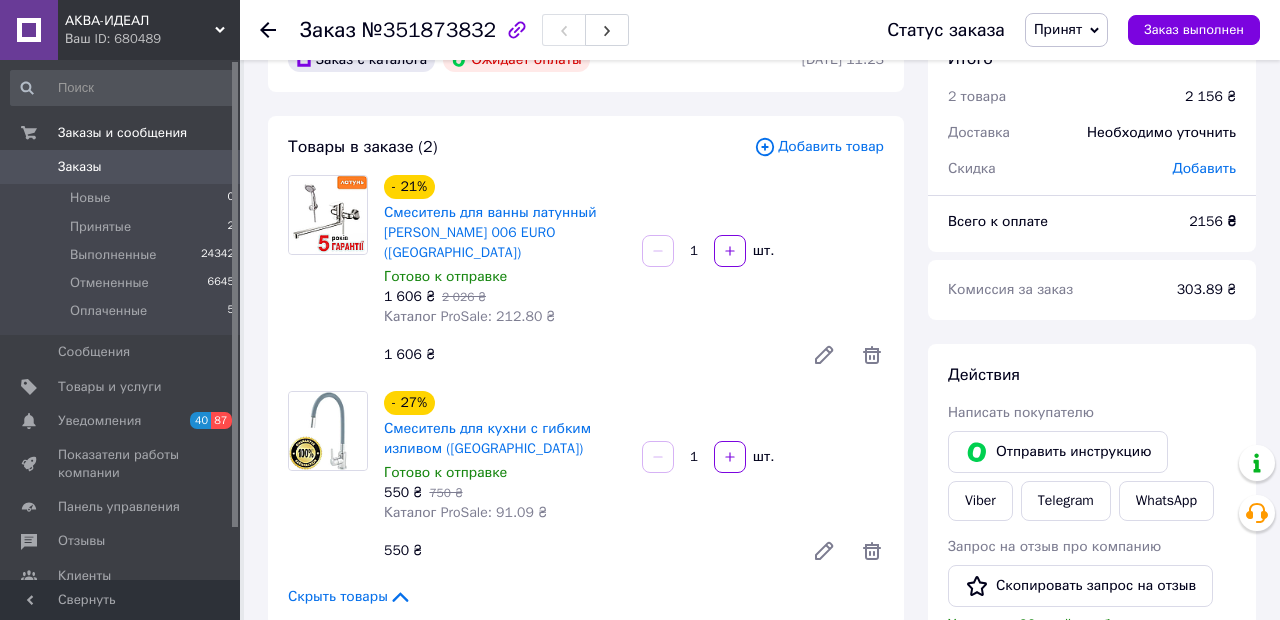 click on "Принят" at bounding box center (1058, 29) 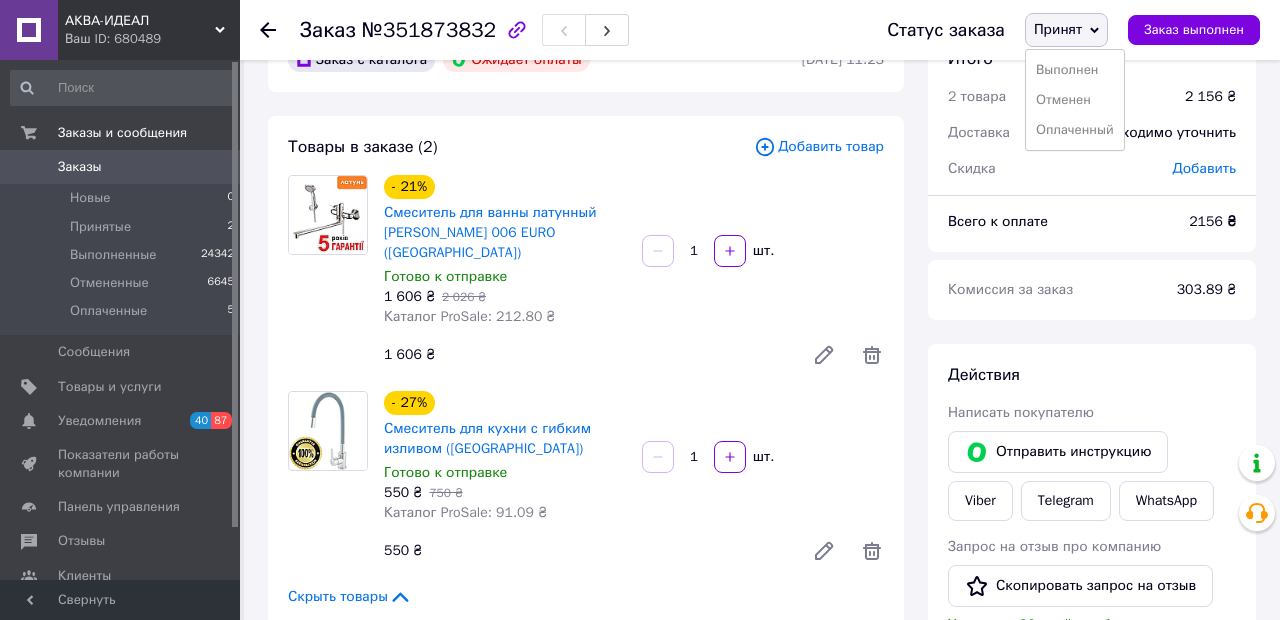 click on "Оплаченный" at bounding box center [1075, 130] 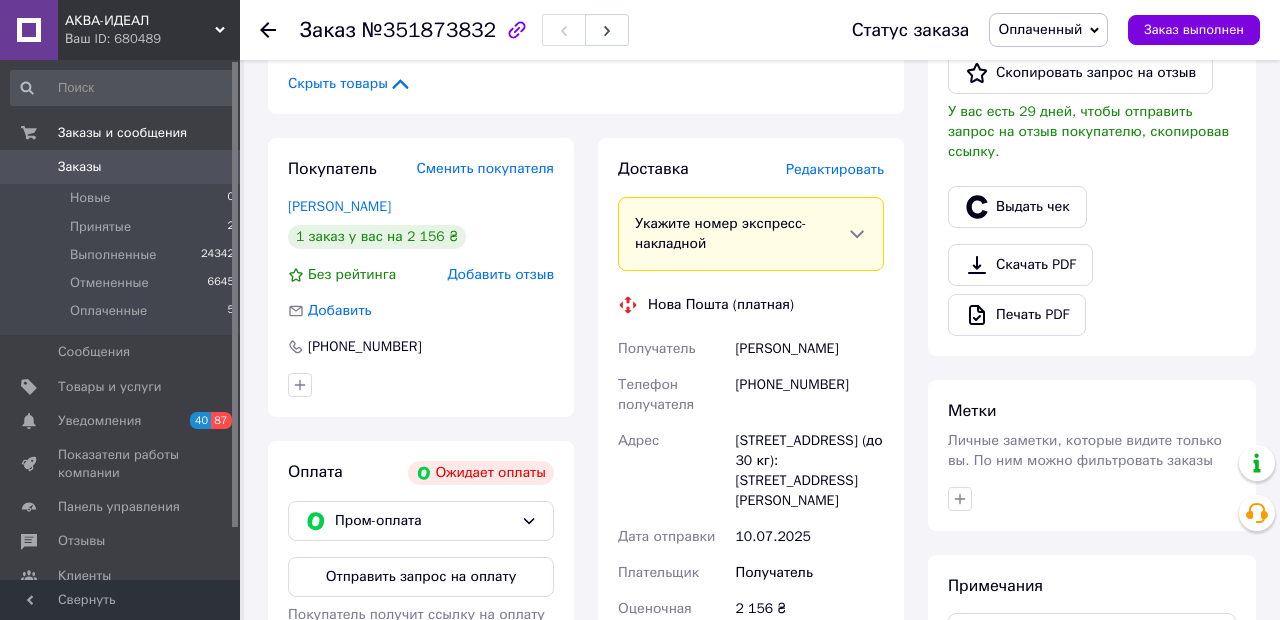 scroll, scrollTop: 574, scrollLeft: 0, axis: vertical 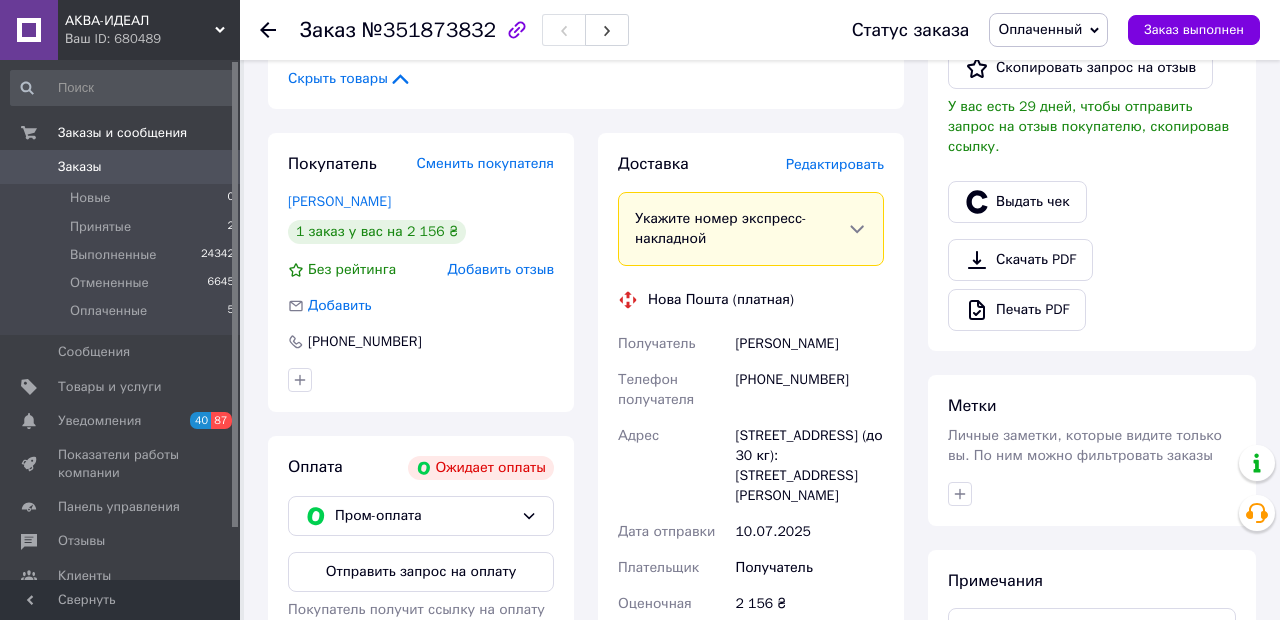 click on "Пром-оплата" at bounding box center (424, 516) 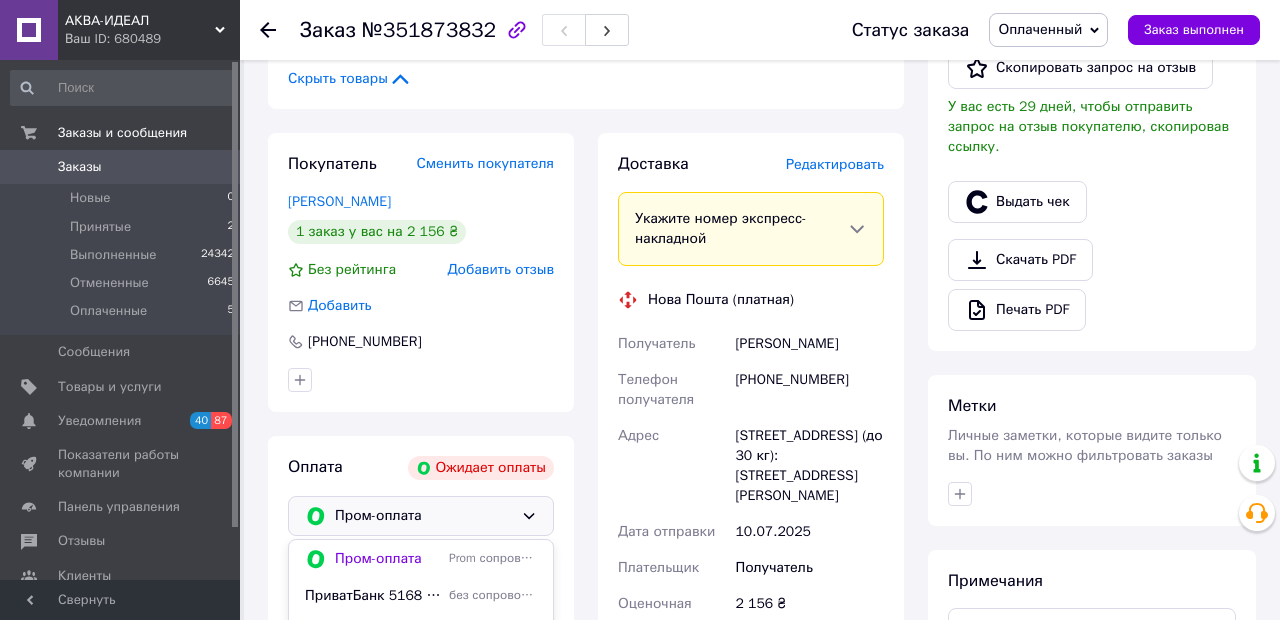 click on "ПриватБанк 5168 7451 1830 6312 [PERSON_NAME]" at bounding box center (373, 596) 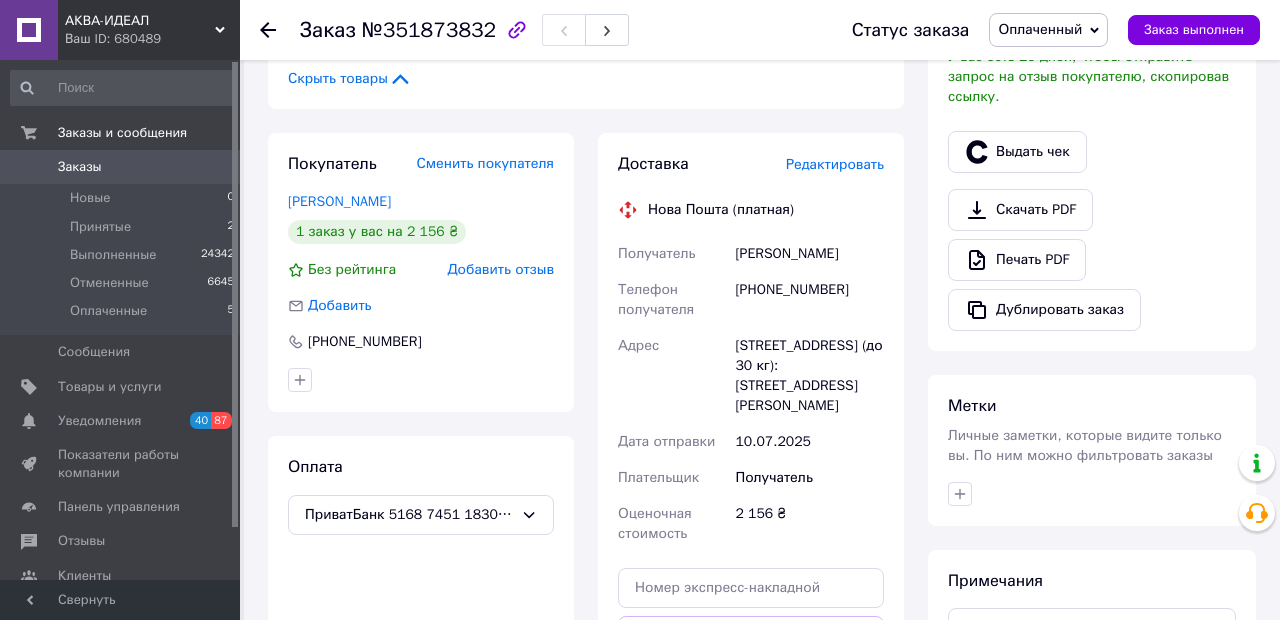 click on "Редактировать" at bounding box center [835, 164] 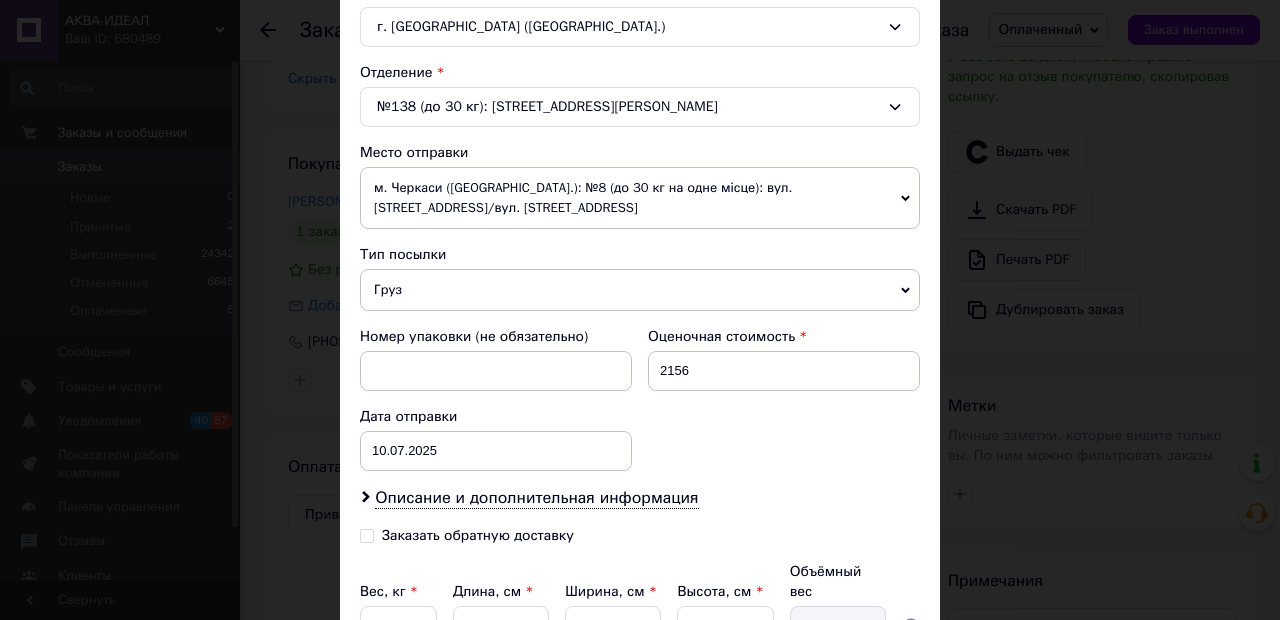 scroll, scrollTop: 667, scrollLeft: 0, axis: vertical 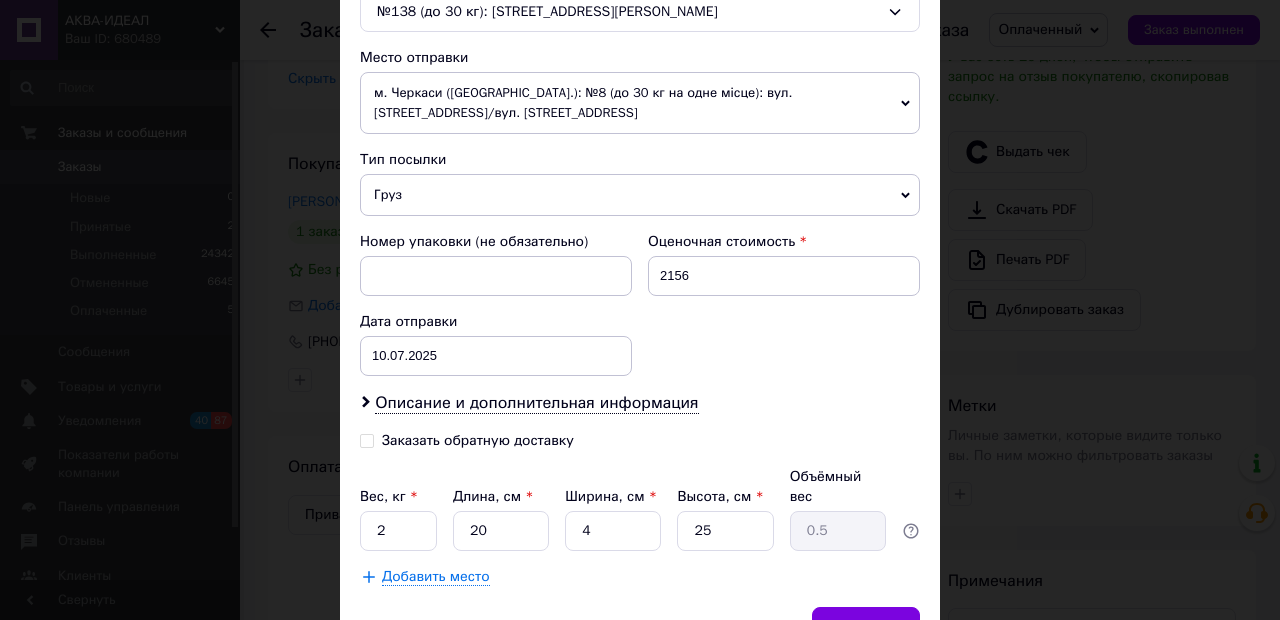 click on "Сохранить" at bounding box center [866, 627] 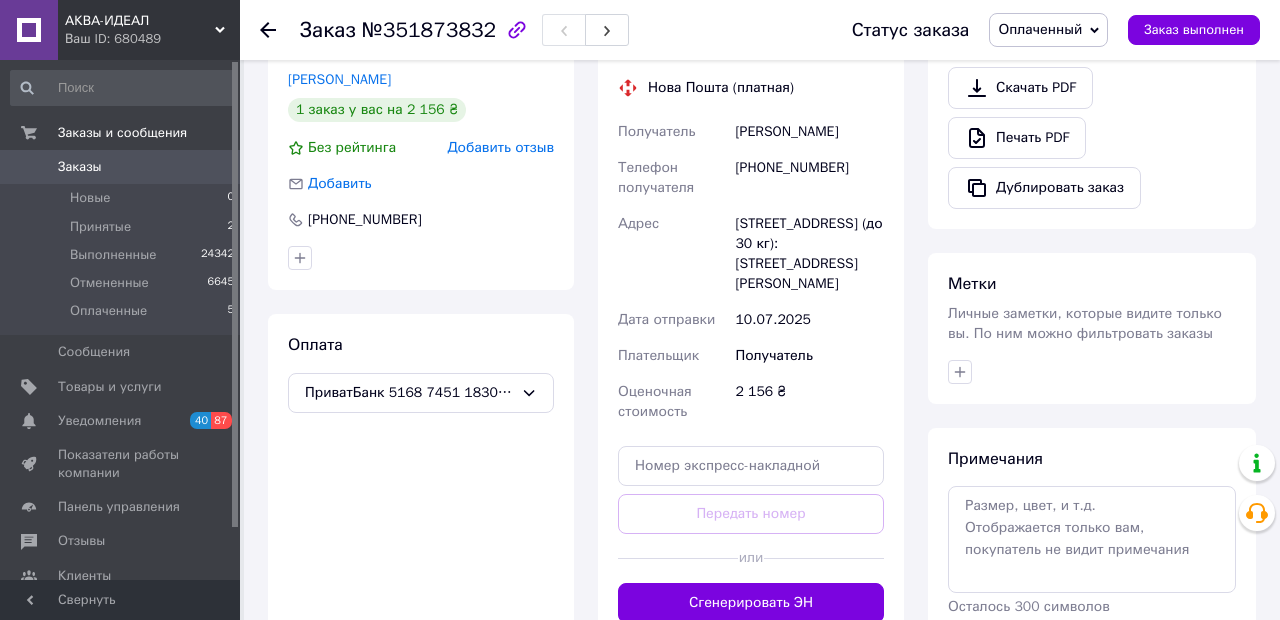 scroll, scrollTop: 700, scrollLeft: 0, axis: vertical 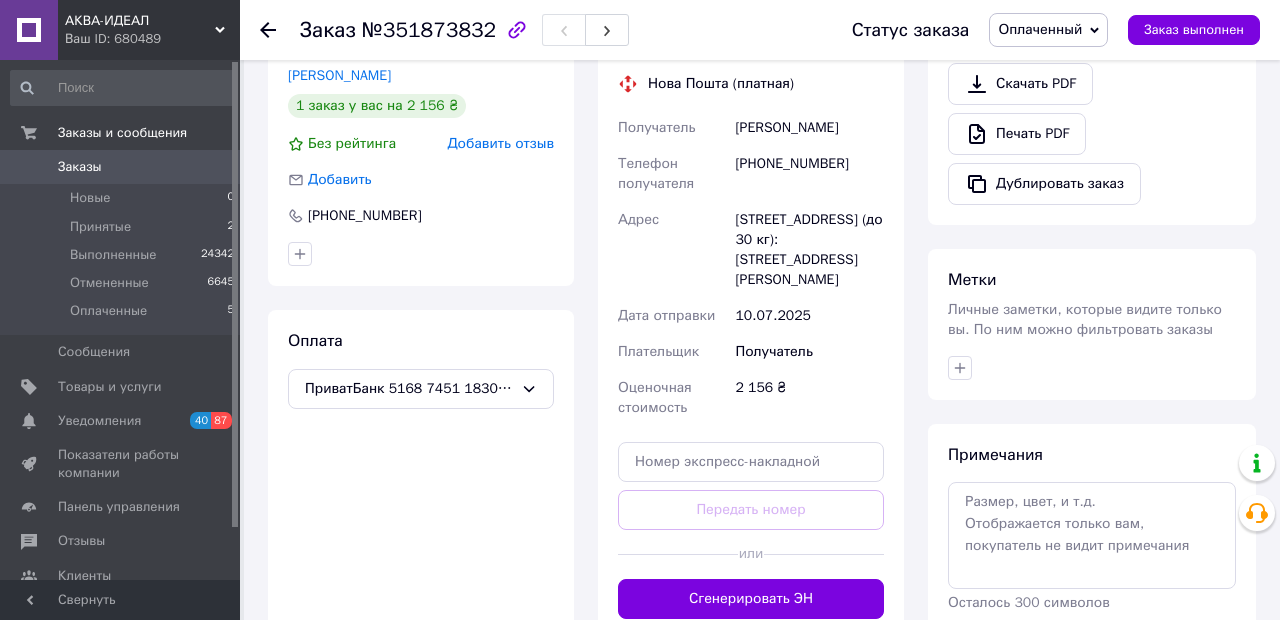 click on "Сгенерировать ЭН" at bounding box center (751, 599) 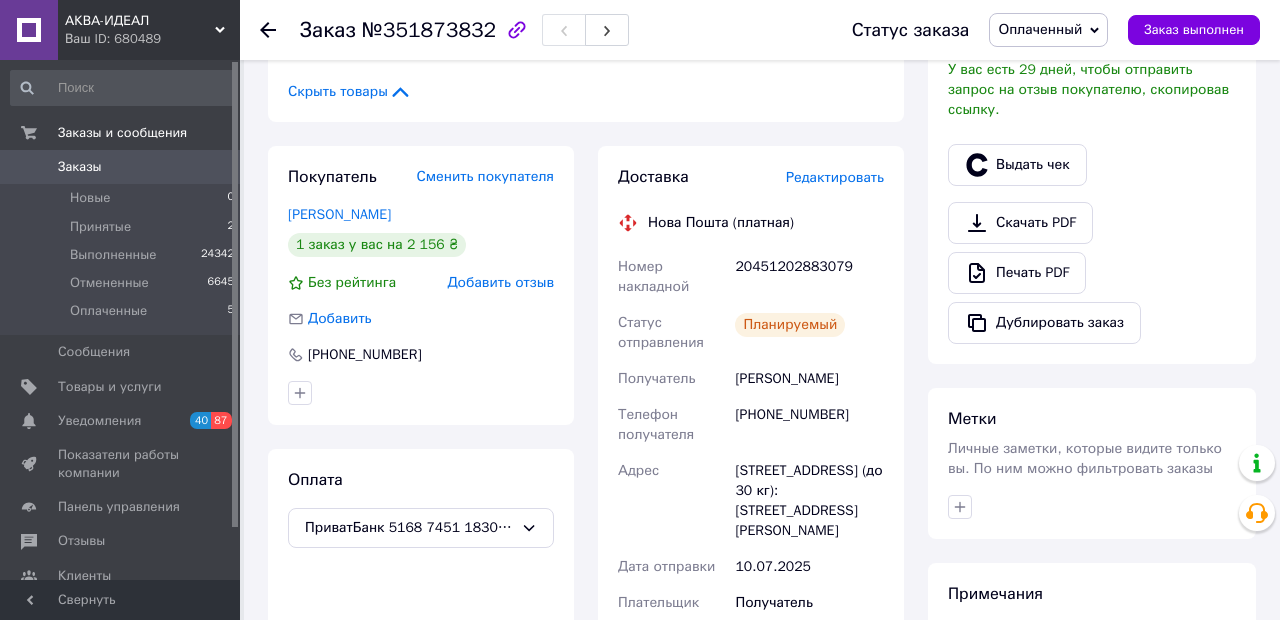 scroll, scrollTop: 556, scrollLeft: 0, axis: vertical 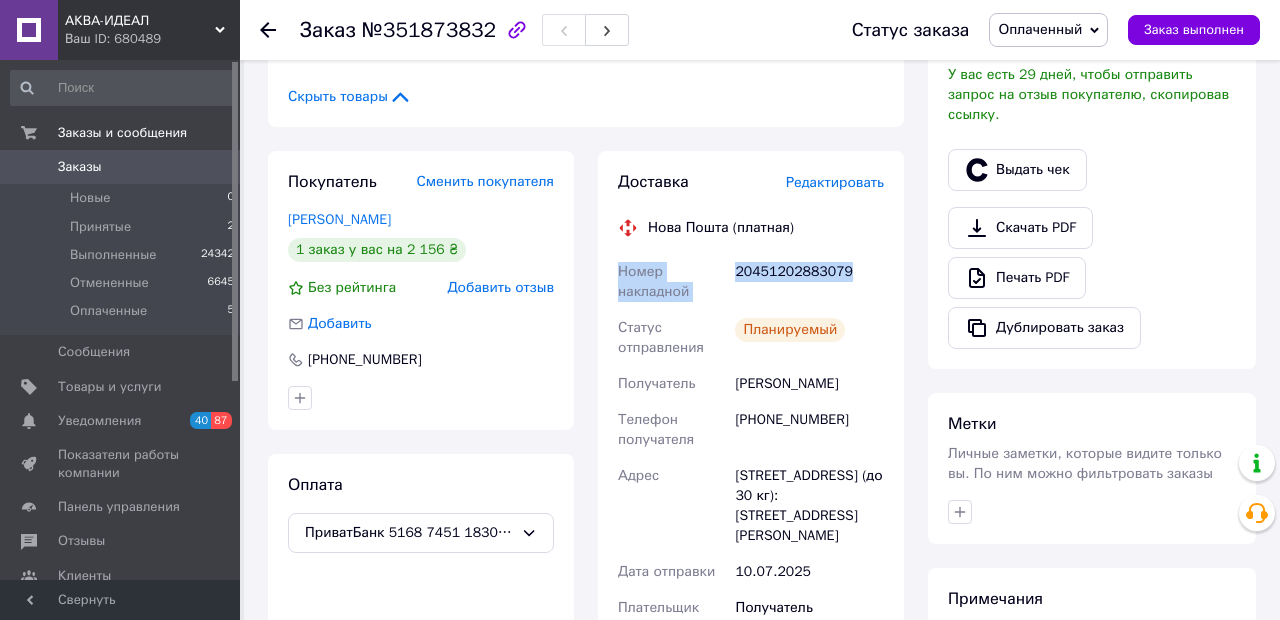 copy on "Номер накладной 20451202883079" 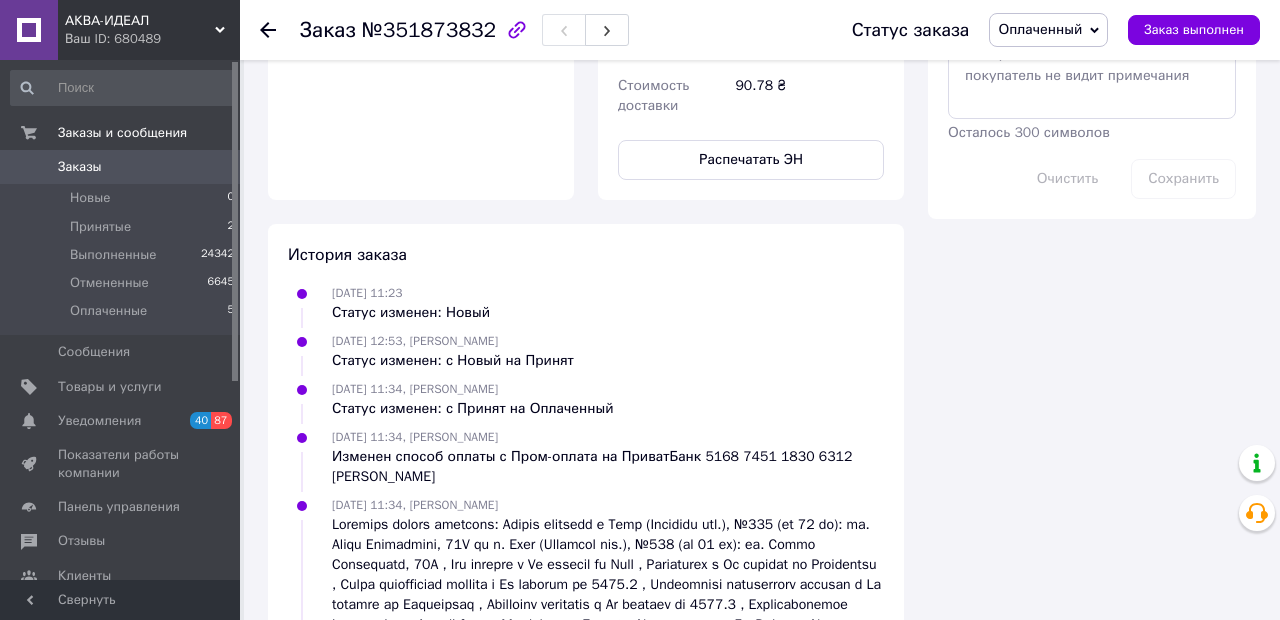scroll, scrollTop: 1228, scrollLeft: 0, axis: vertical 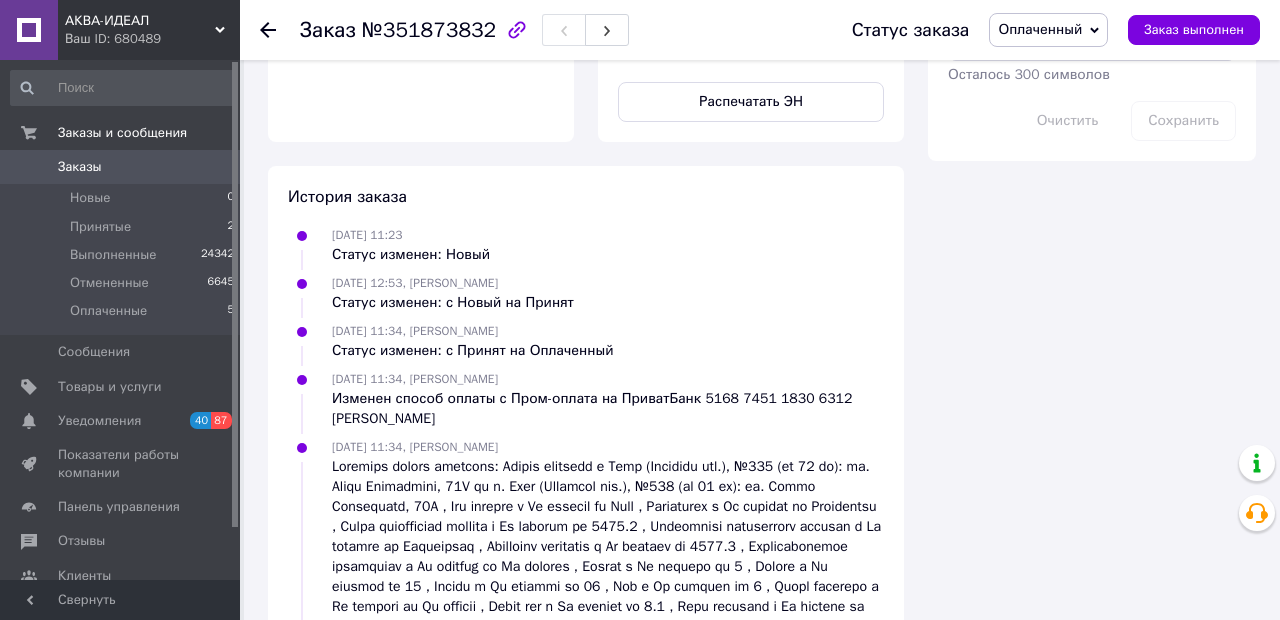 click on "Оплаченные" at bounding box center (108, 311) 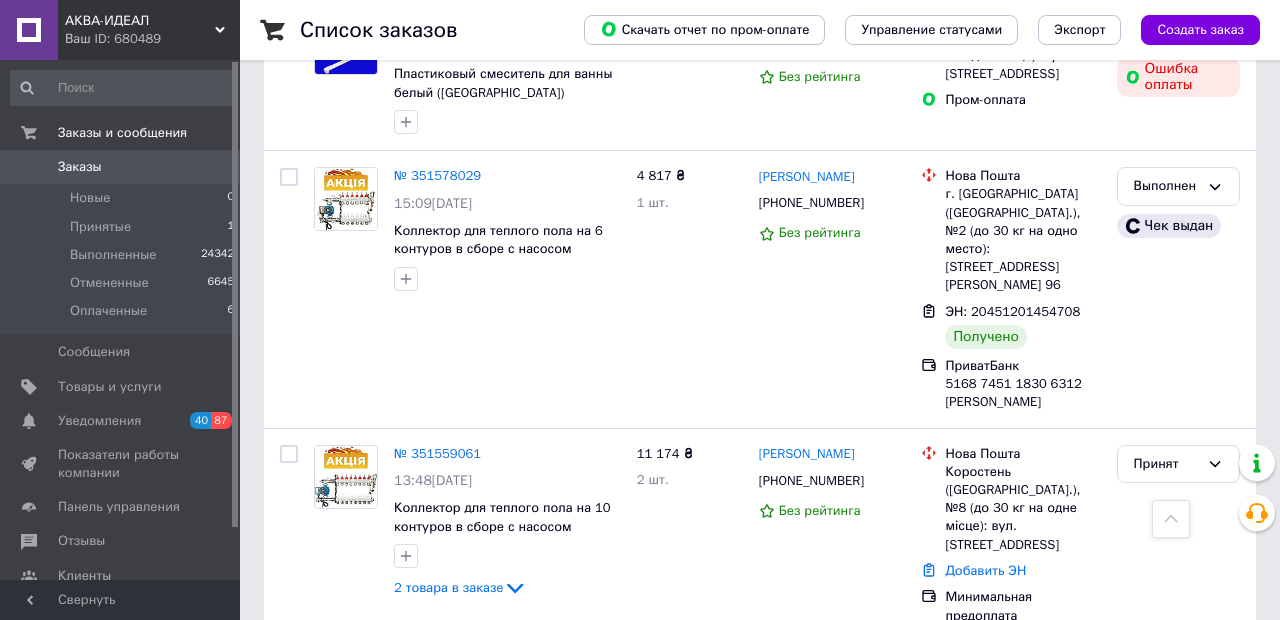 scroll, scrollTop: 3102, scrollLeft: 0, axis: vertical 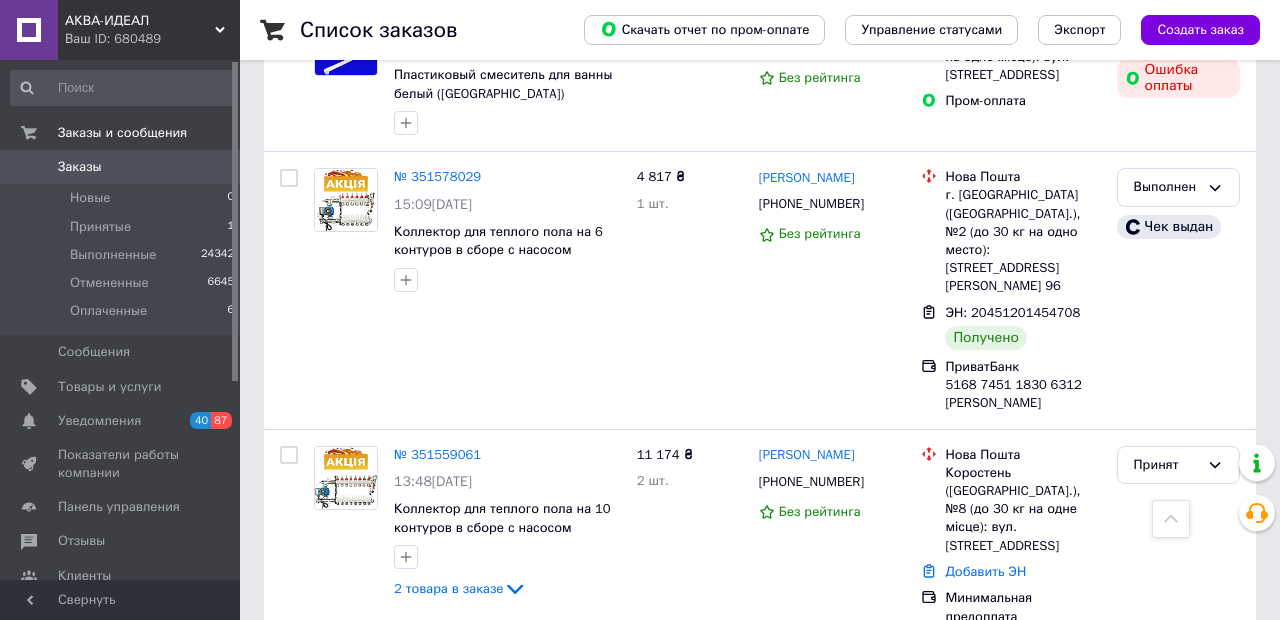 click on "Оплаченные 6" at bounding box center (123, 316) 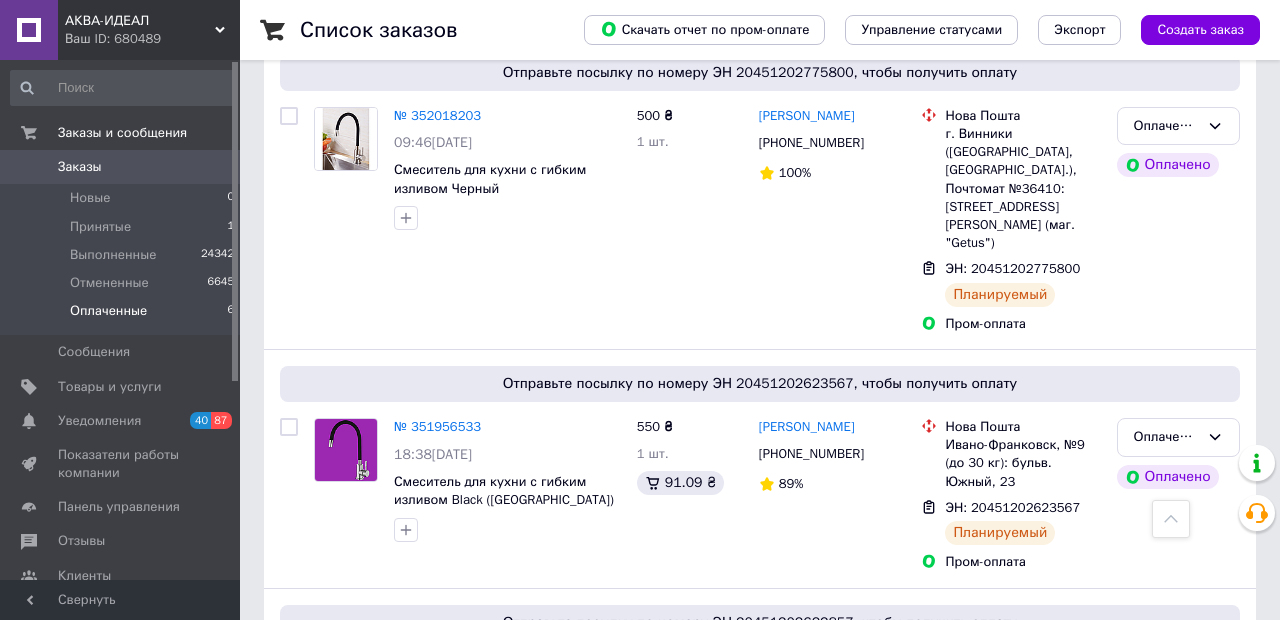 scroll, scrollTop: 694, scrollLeft: 0, axis: vertical 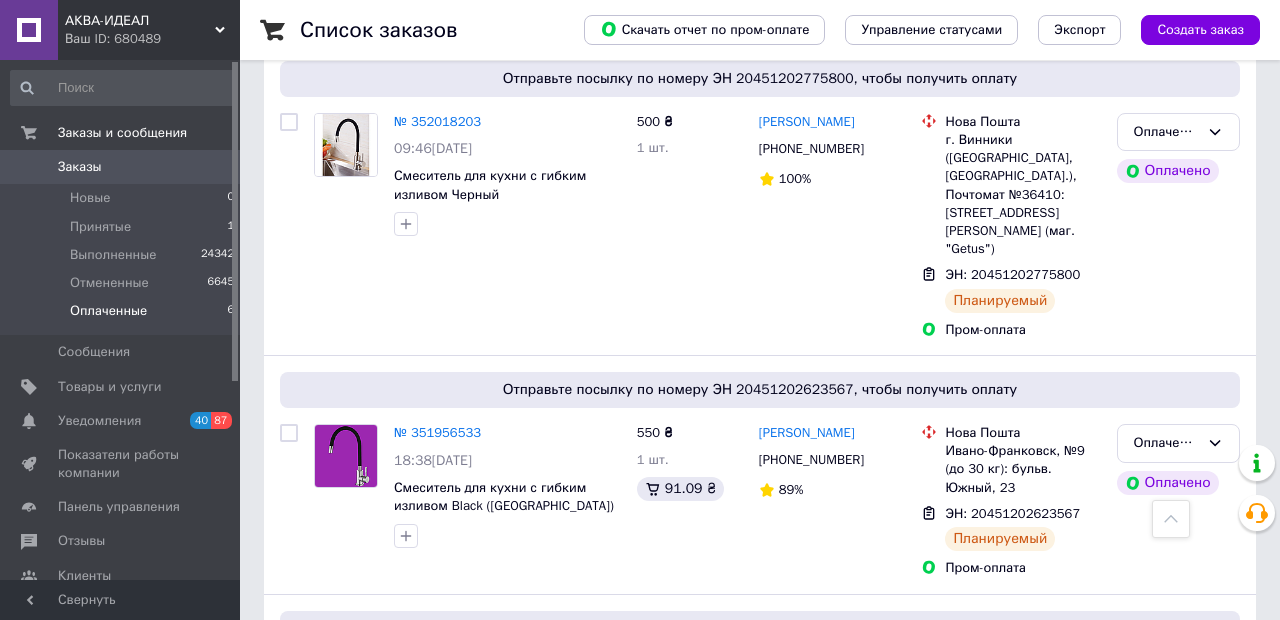 click on "№ 351956533" at bounding box center [437, 432] 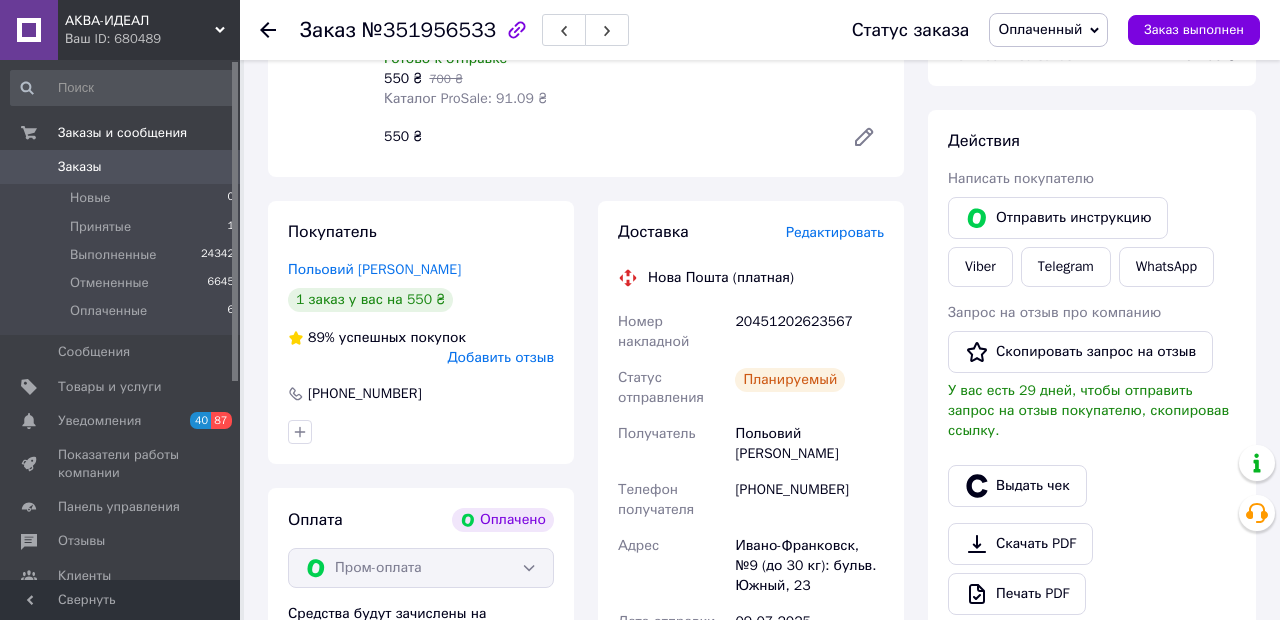 scroll, scrollTop: 311, scrollLeft: 0, axis: vertical 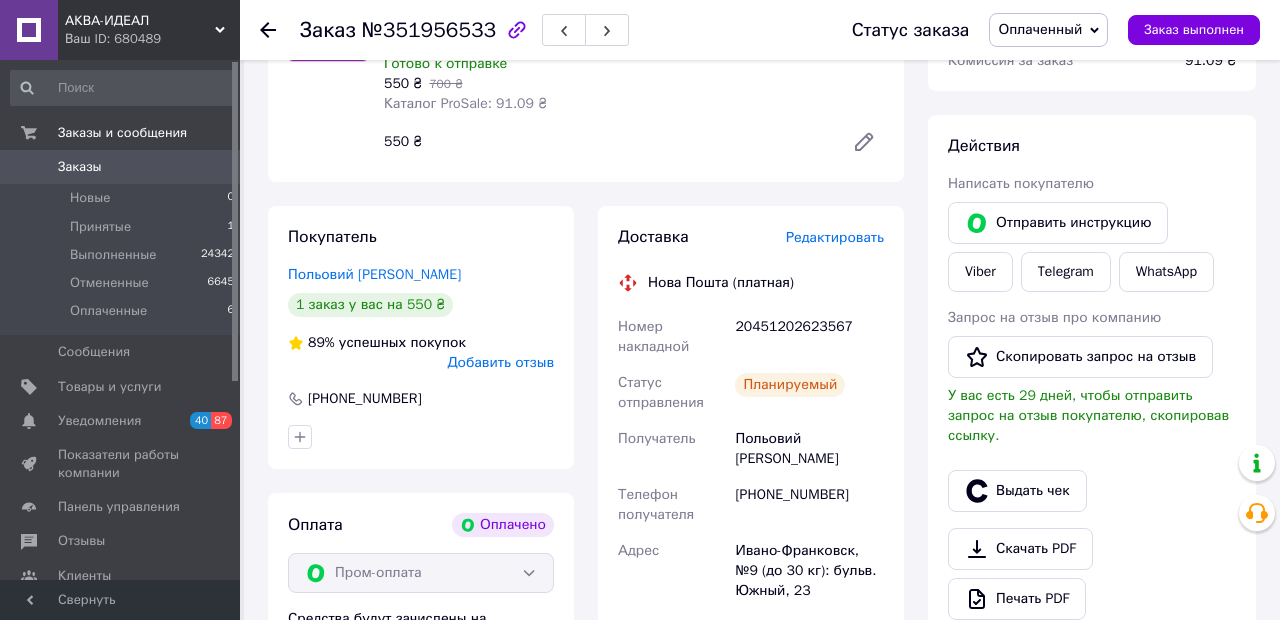 click on "Номер накладной" at bounding box center (672, 337) 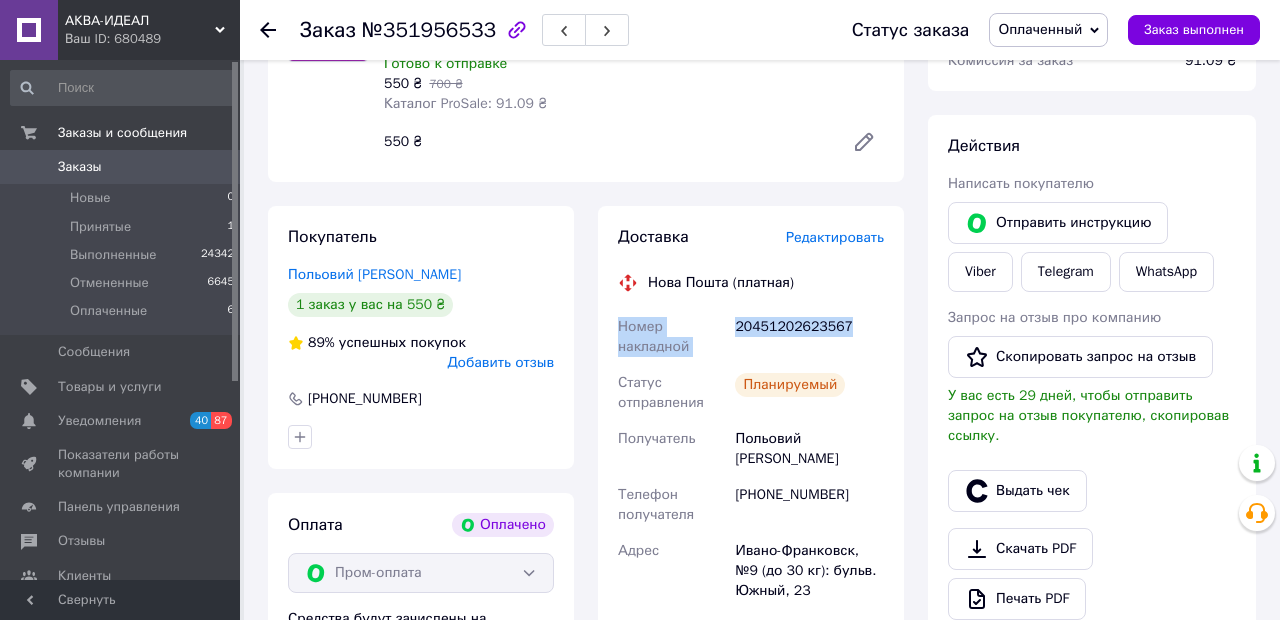 copy on "Номер накладной 20451202623567" 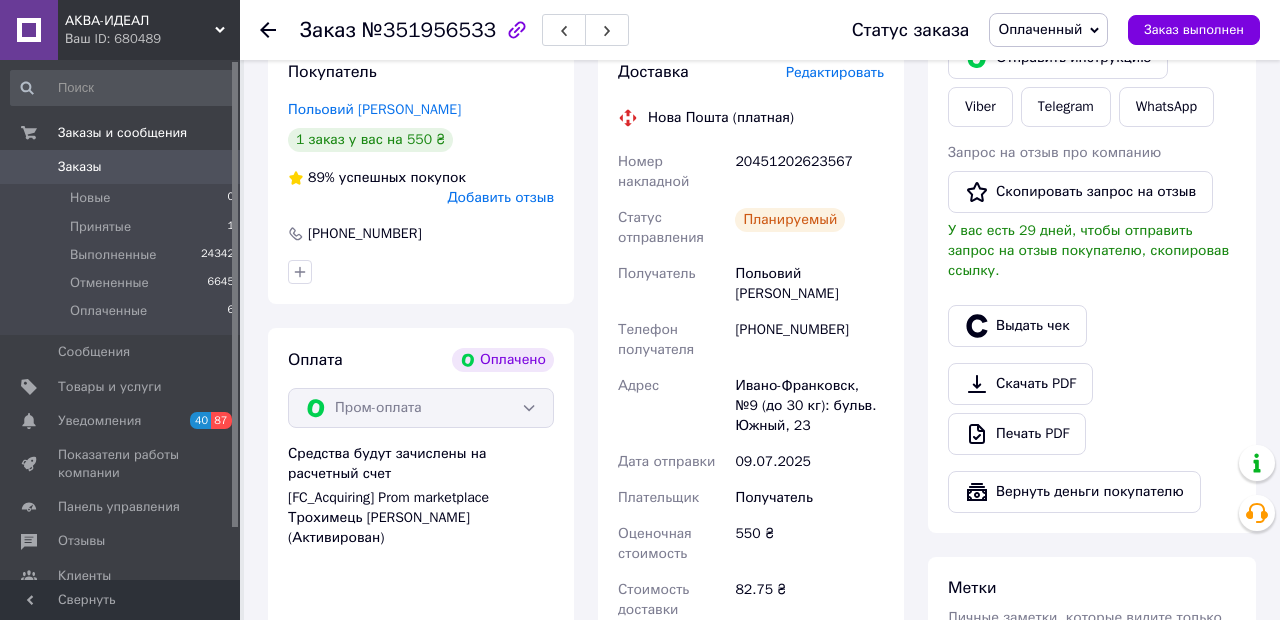 scroll, scrollTop: 472, scrollLeft: 0, axis: vertical 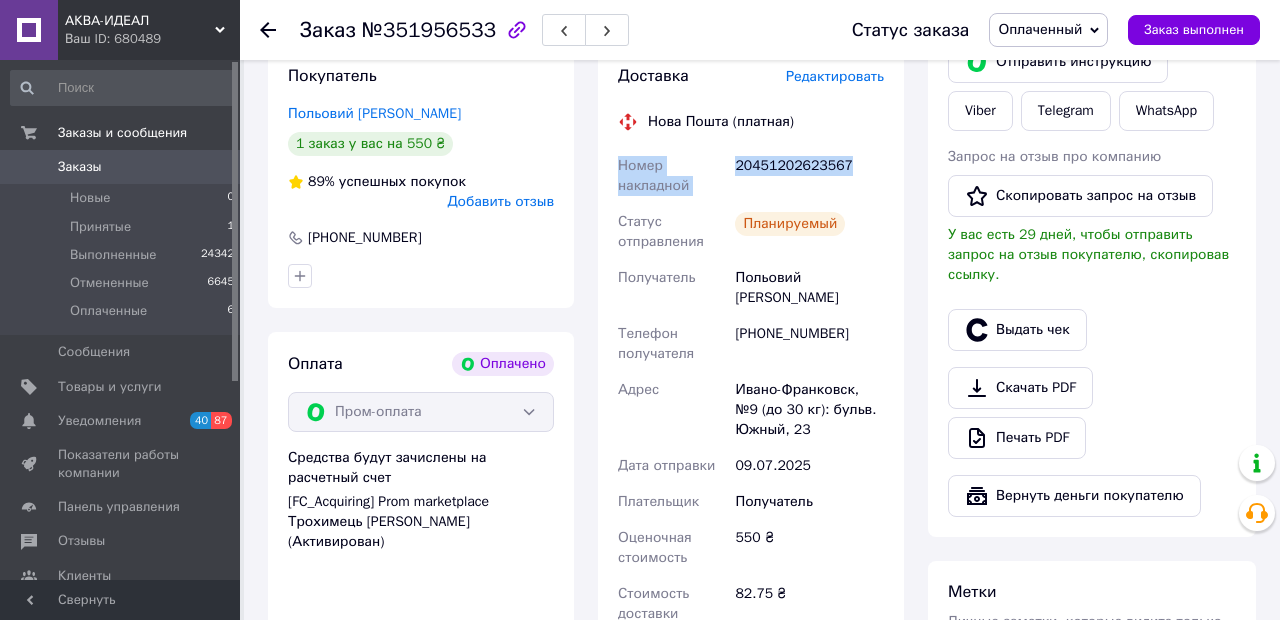 copy on "Номер накладной 20451202623567" 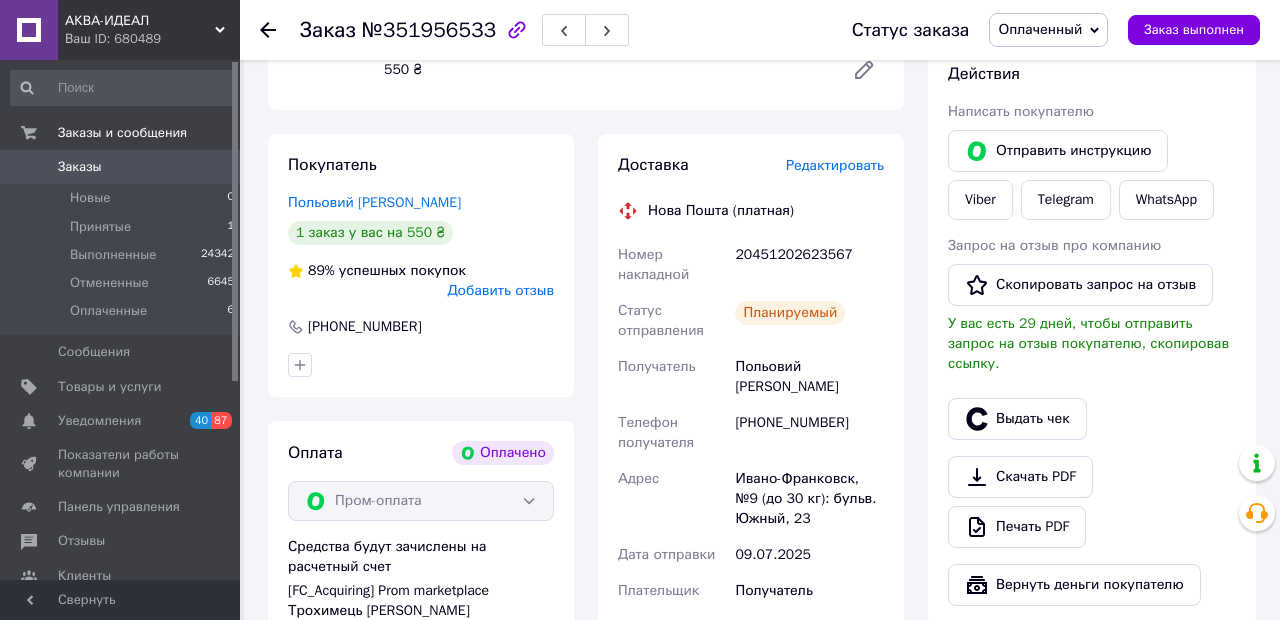 scroll, scrollTop: 0, scrollLeft: 0, axis: both 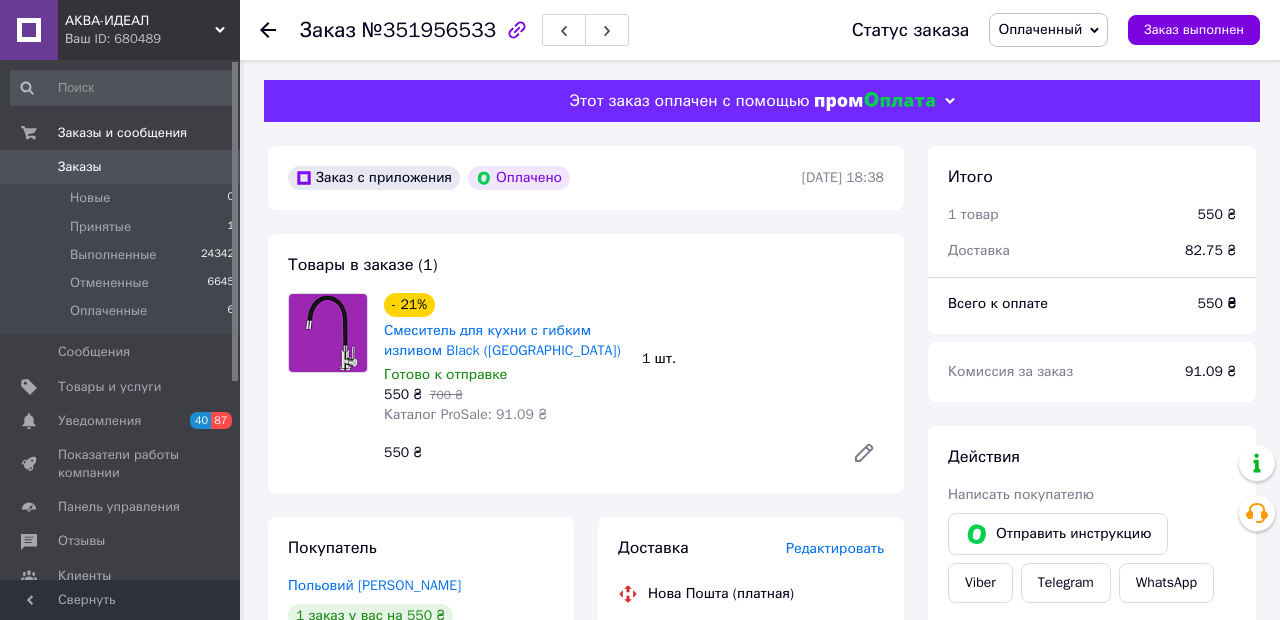 click on "Оплаченные 6" at bounding box center [123, 316] 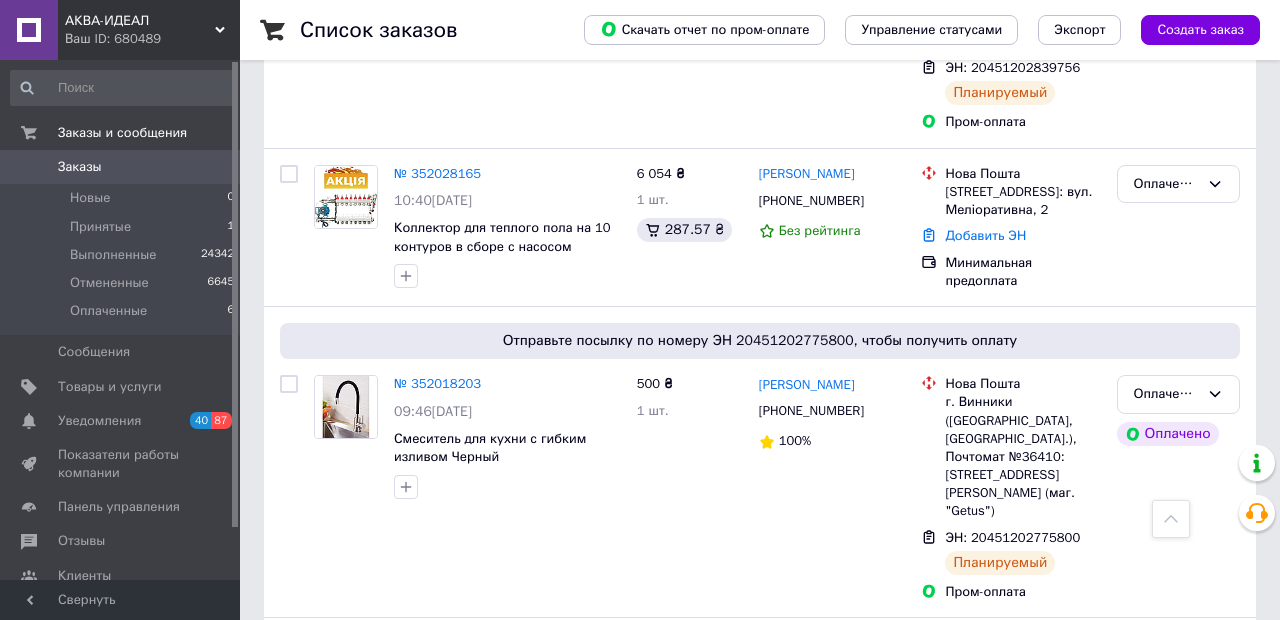 scroll, scrollTop: 340, scrollLeft: 0, axis: vertical 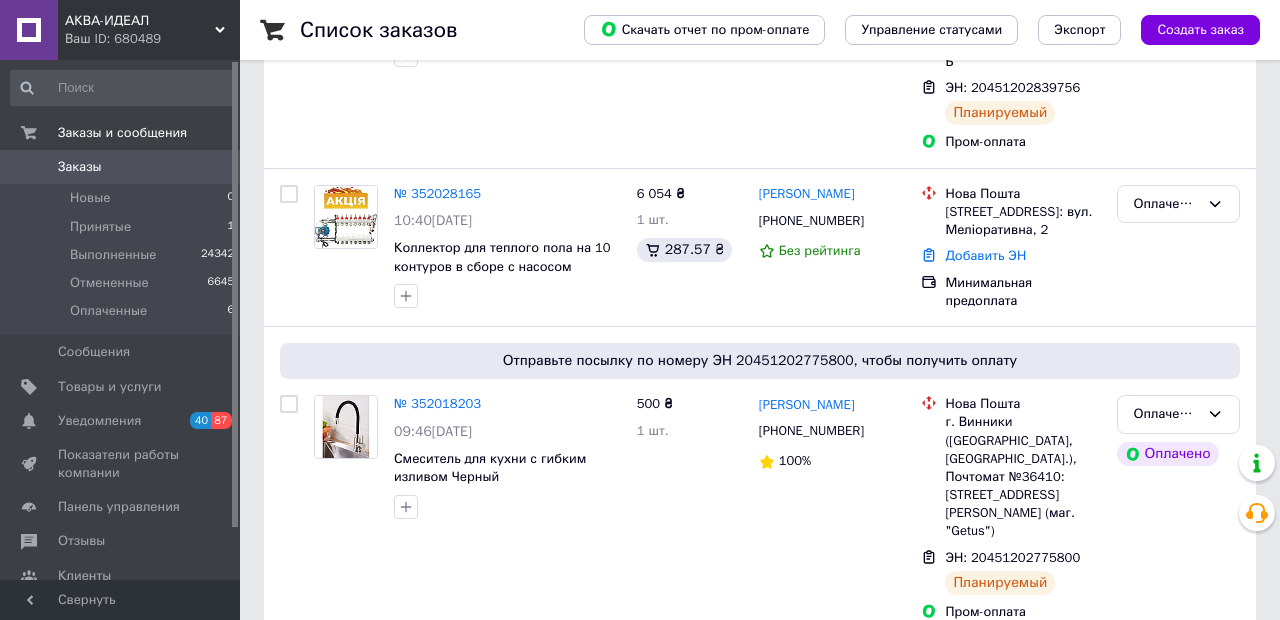 click on "№ 352018203" at bounding box center [437, 403] 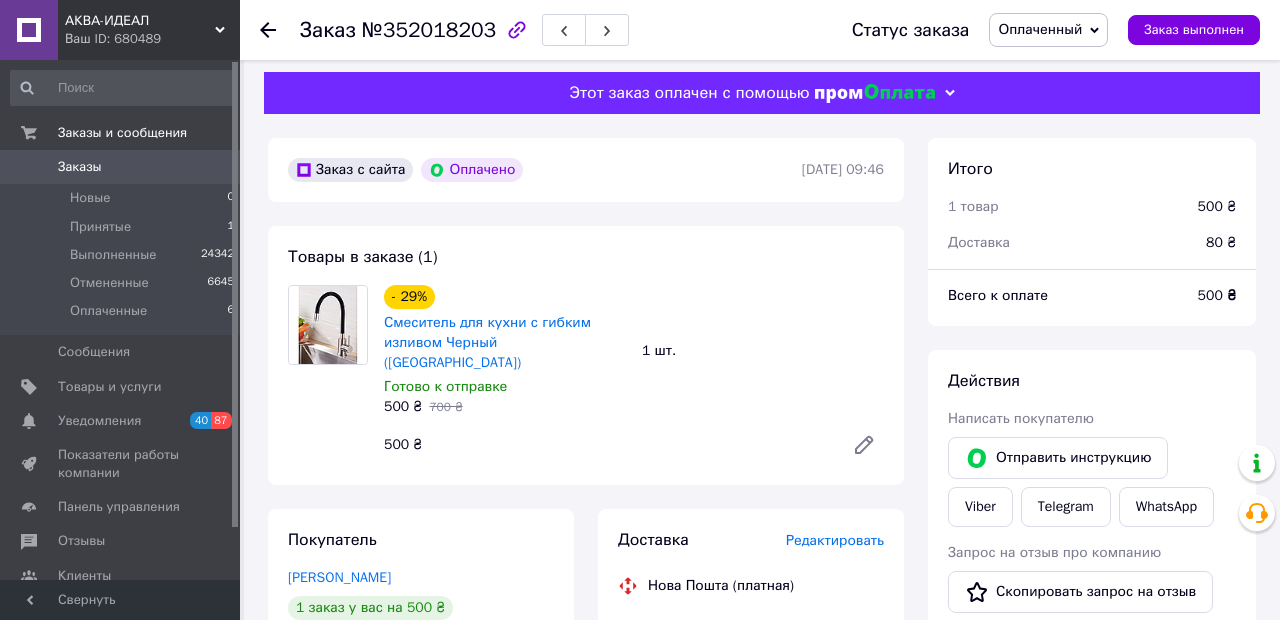 scroll, scrollTop: 0, scrollLeft: 0, axis: both 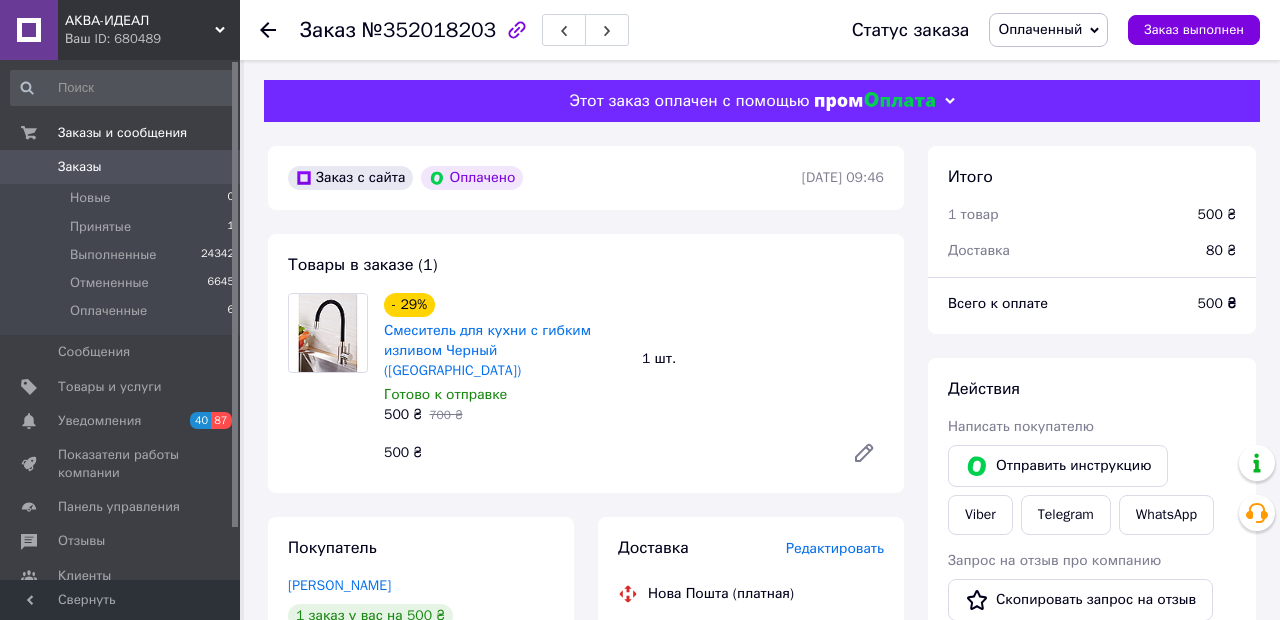 click on "Оплаченные 6" at bounding box center [123, 316] 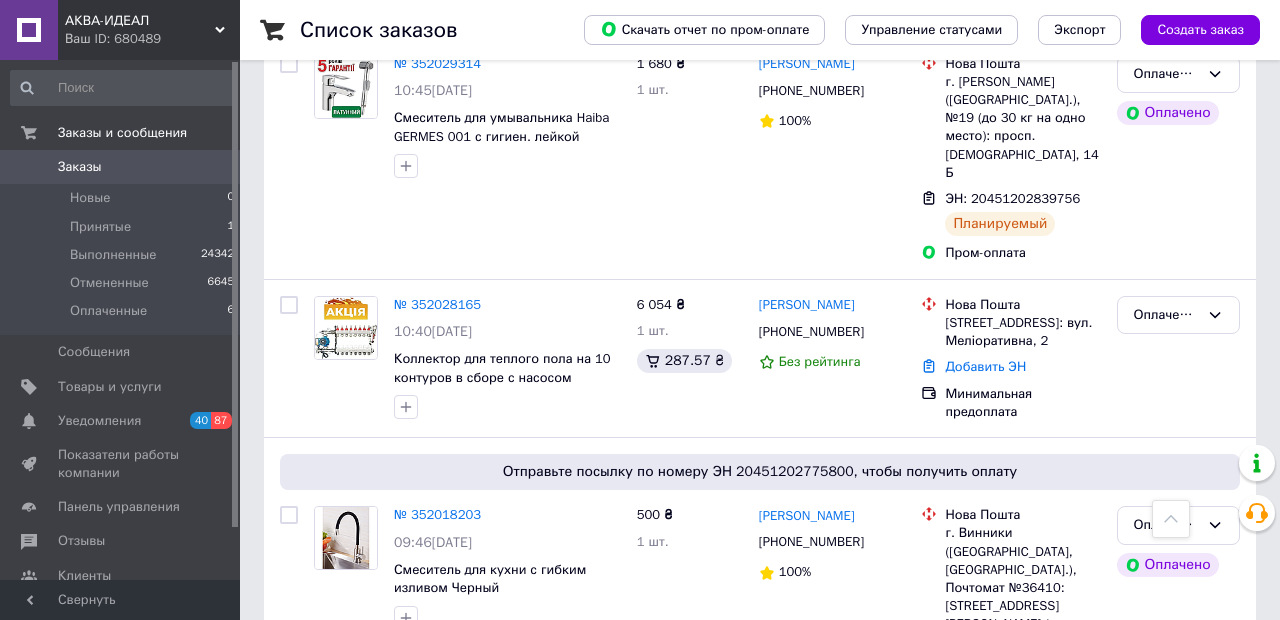 scroll, scrollTop: 1429, scrollLeft: 0, axis: vertical 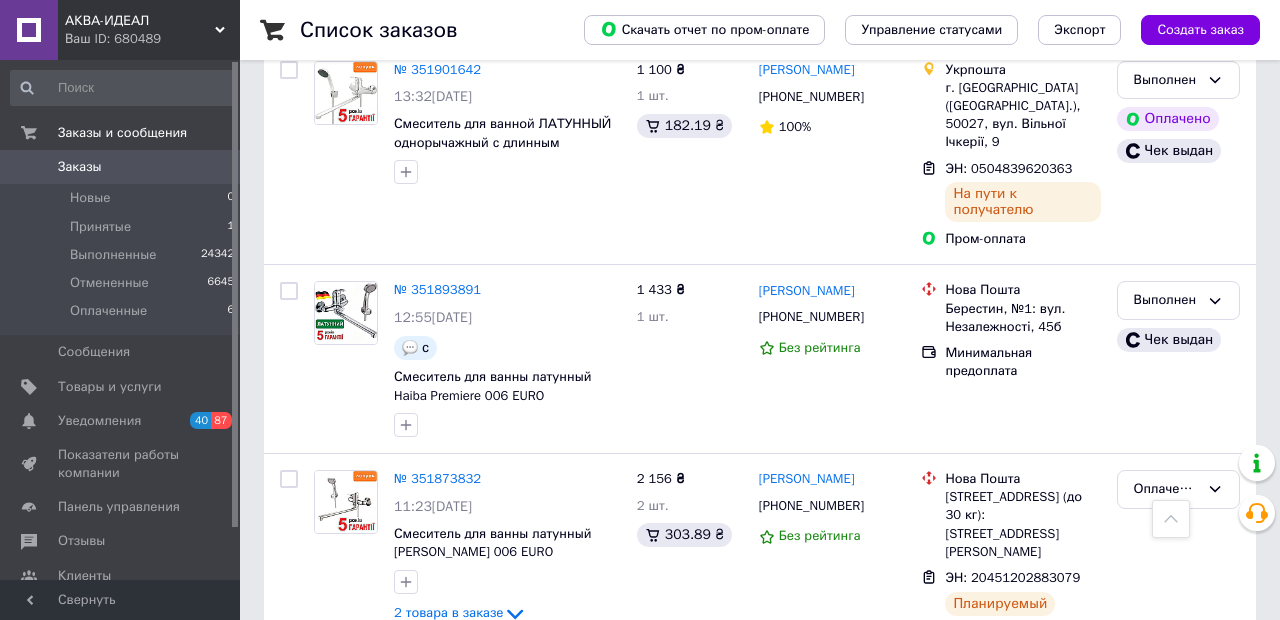 click on "2 товара в заказе" at bounding box center [448, 613] 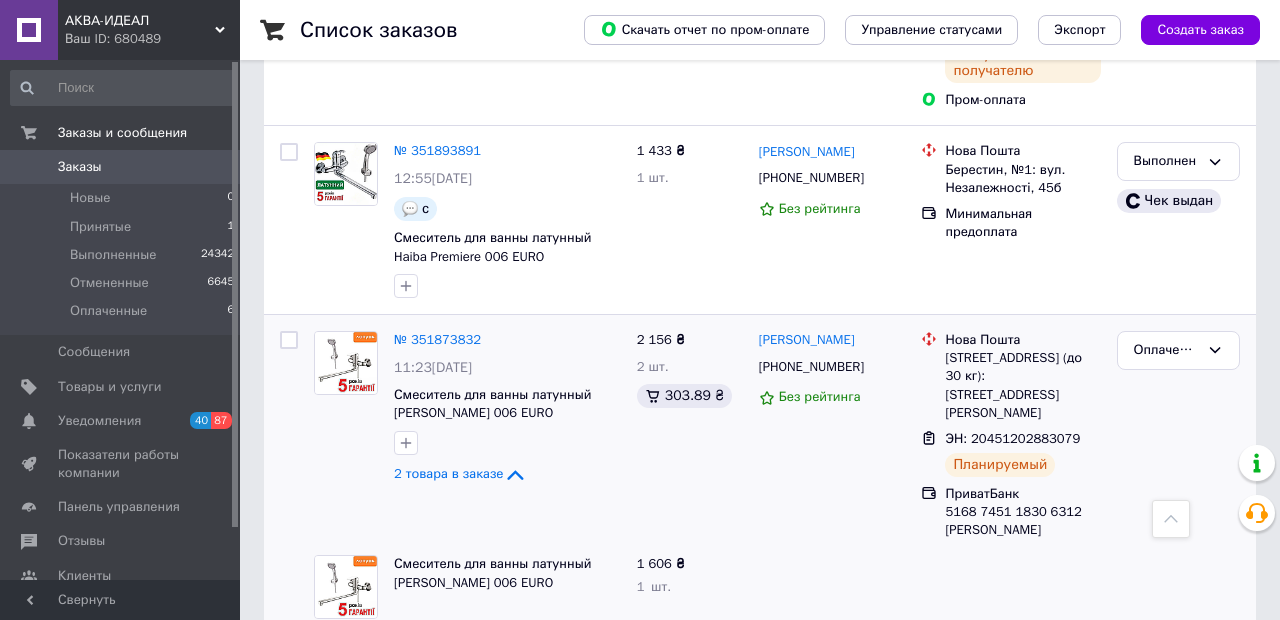 scroll, scrollTop: 1586, scrollLeft: 0, axis: vertical 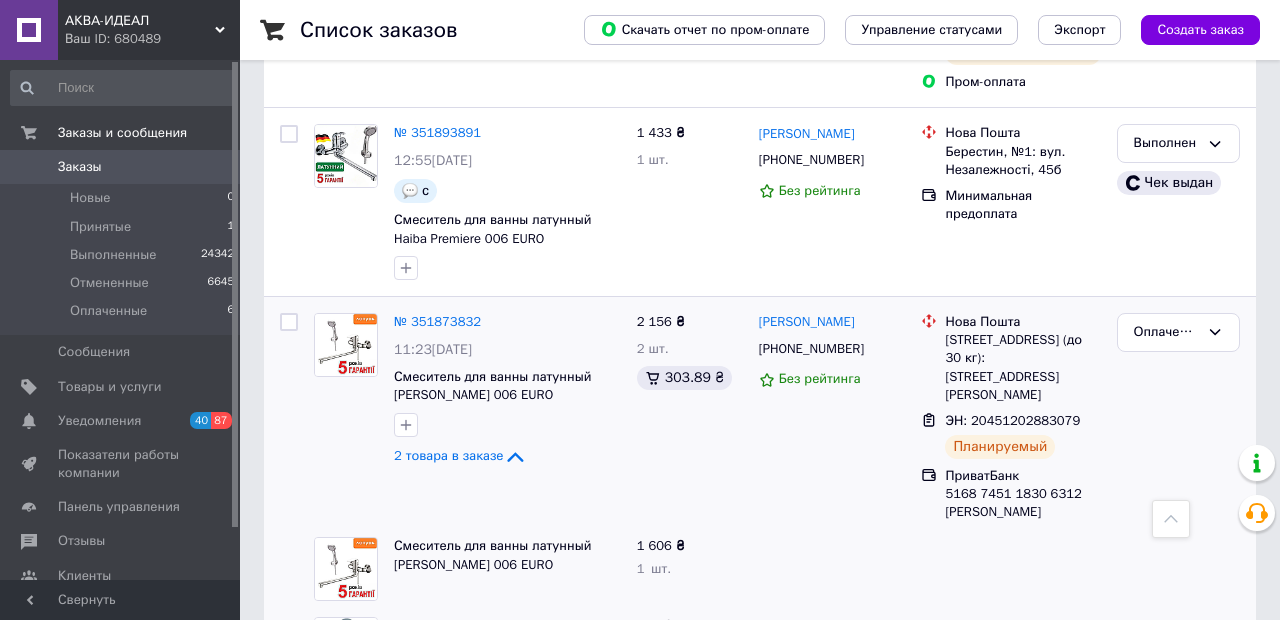 click on "Смеситель для кухни с гибким изливом ([GEOGRAPHIC_DATA])" at bounding box center (490, 635) 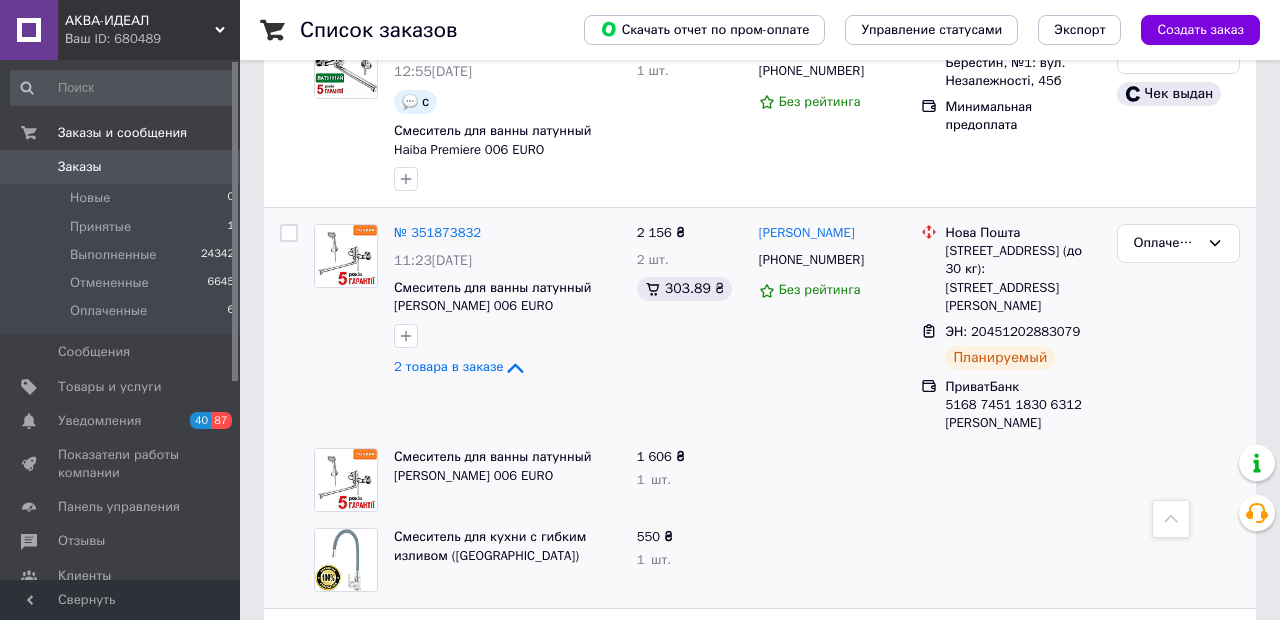 scroll, scrollTop: 1694, scrollLeft: 0, axis: vertical 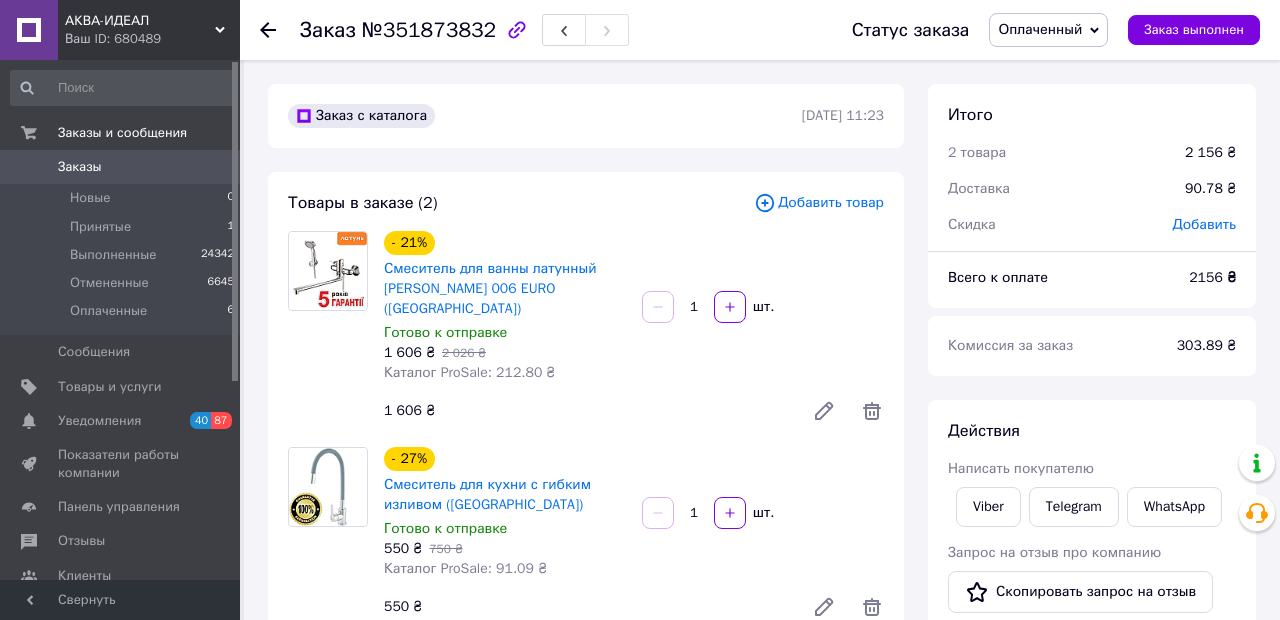 click at bounding box center [328, 487] 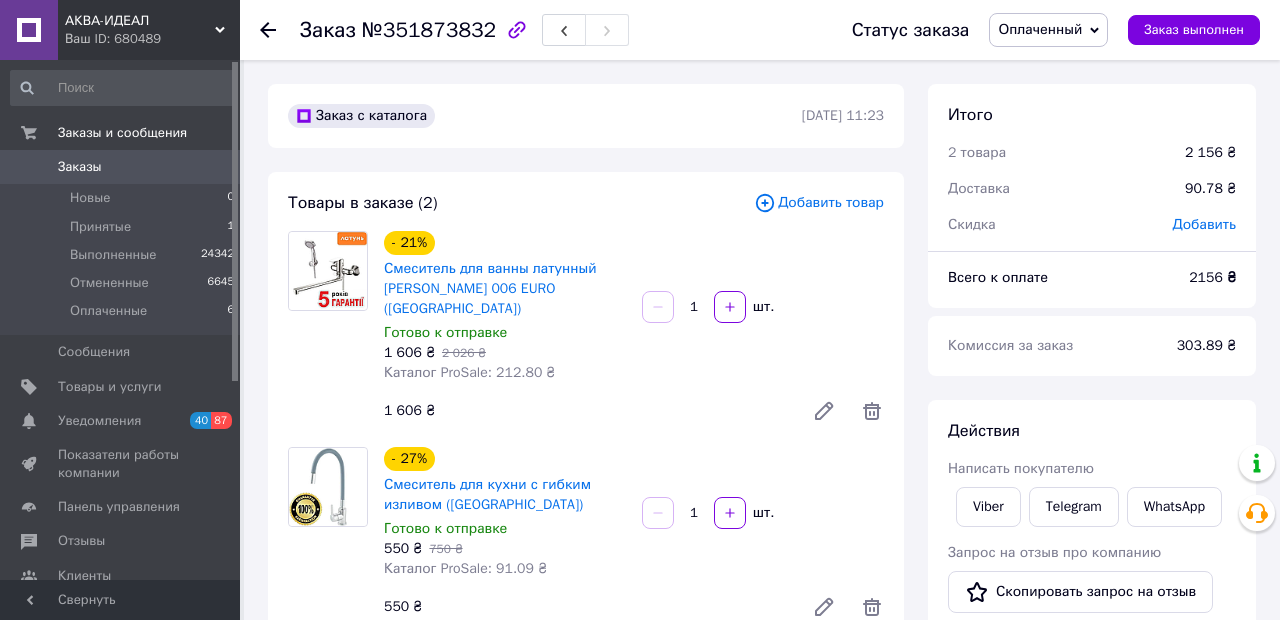click on "Товары и услуги" at bounding box center (110, 387) 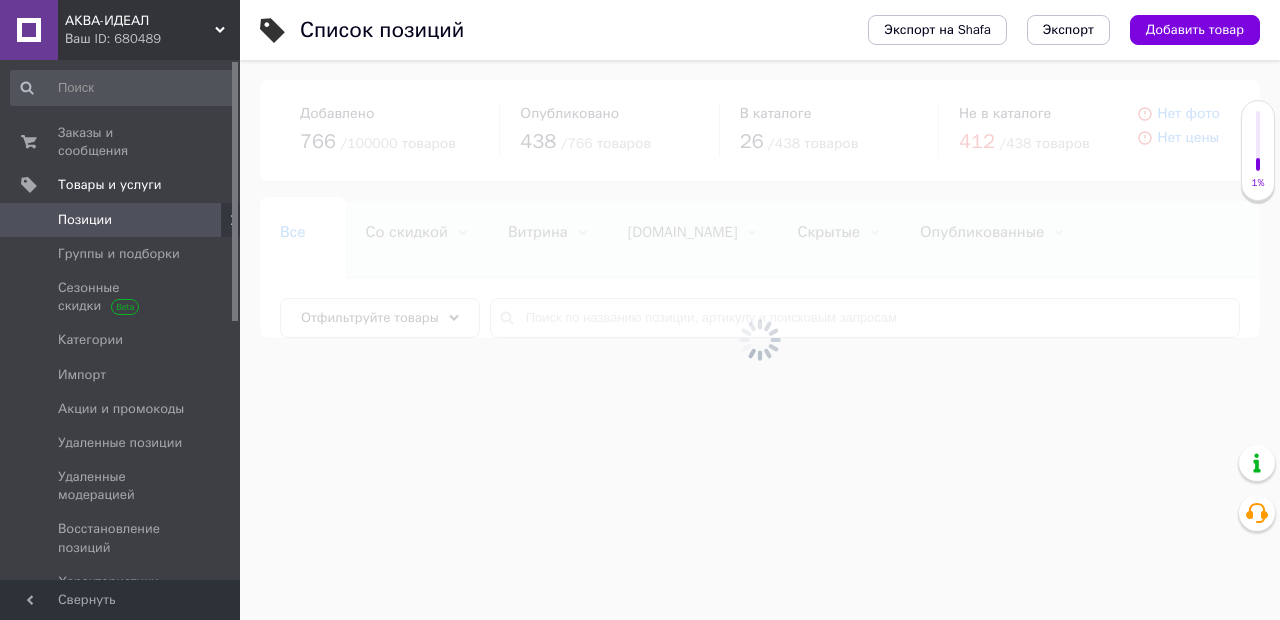 click on "Группы и подборки" at bounding box center [119, 254] 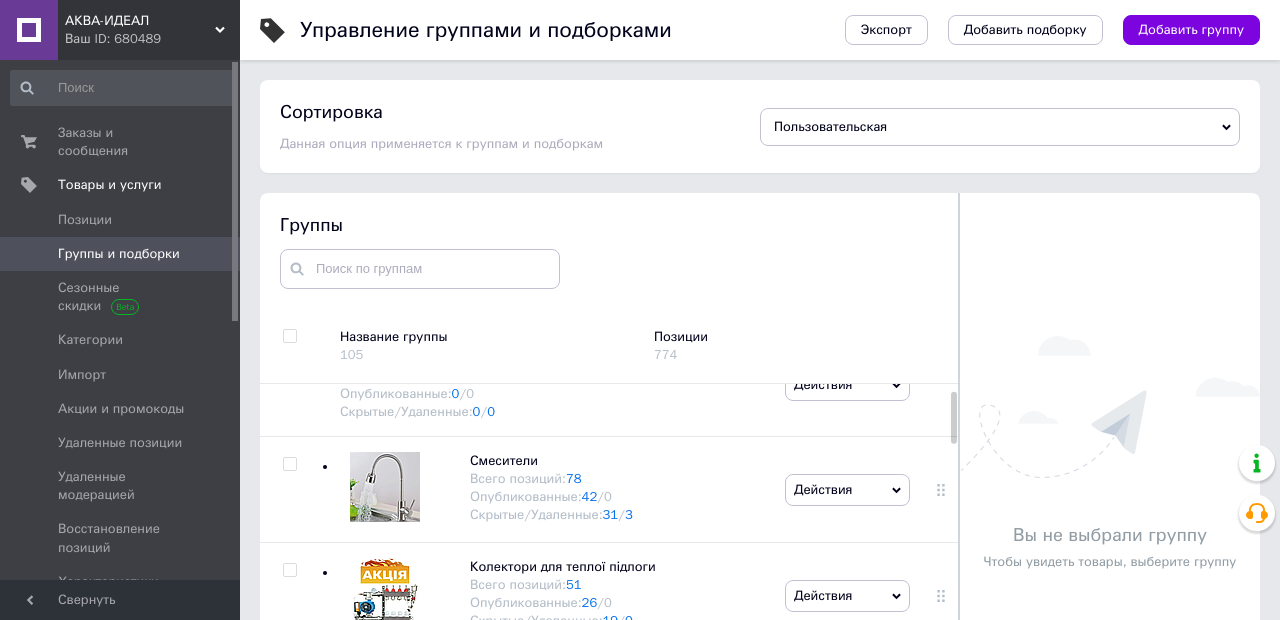 scroll, scrollTop: 76, scrollLeft: 0, axis: vertical 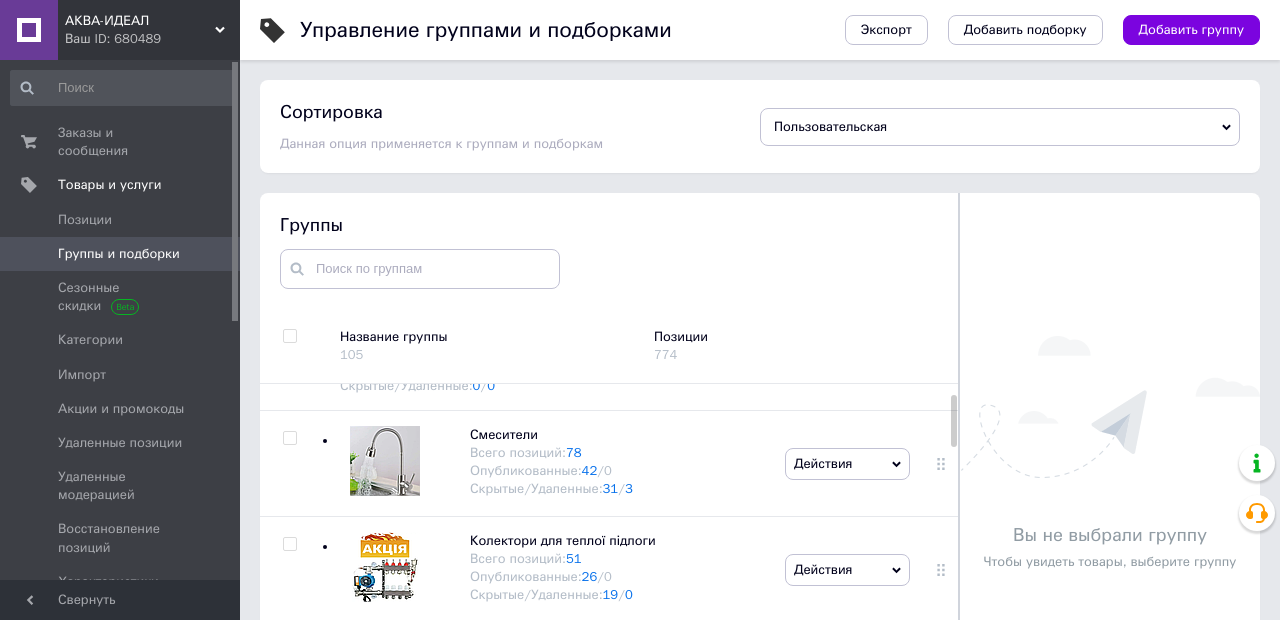 click on "Скрытые/Удаленные:  31  /  3" at bounding box center [551, 489] 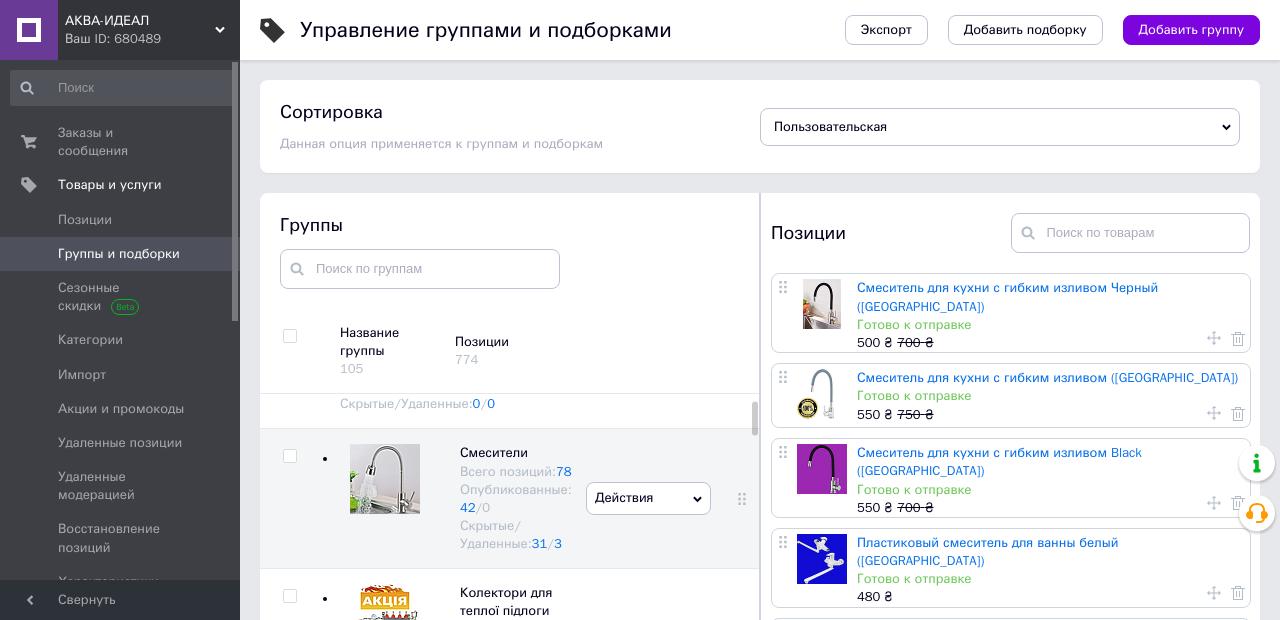 scroll, scrollTop: 68, scrollLeft: 0, axis: vertical 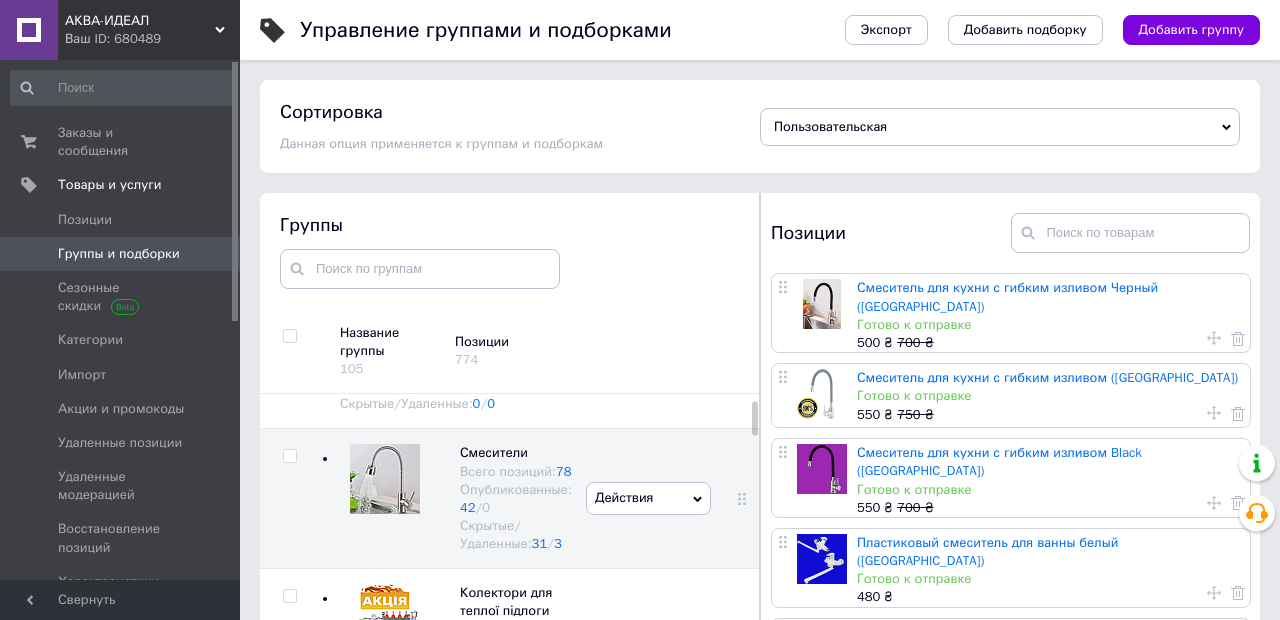 click on "42" at bounding box center [468, 507] 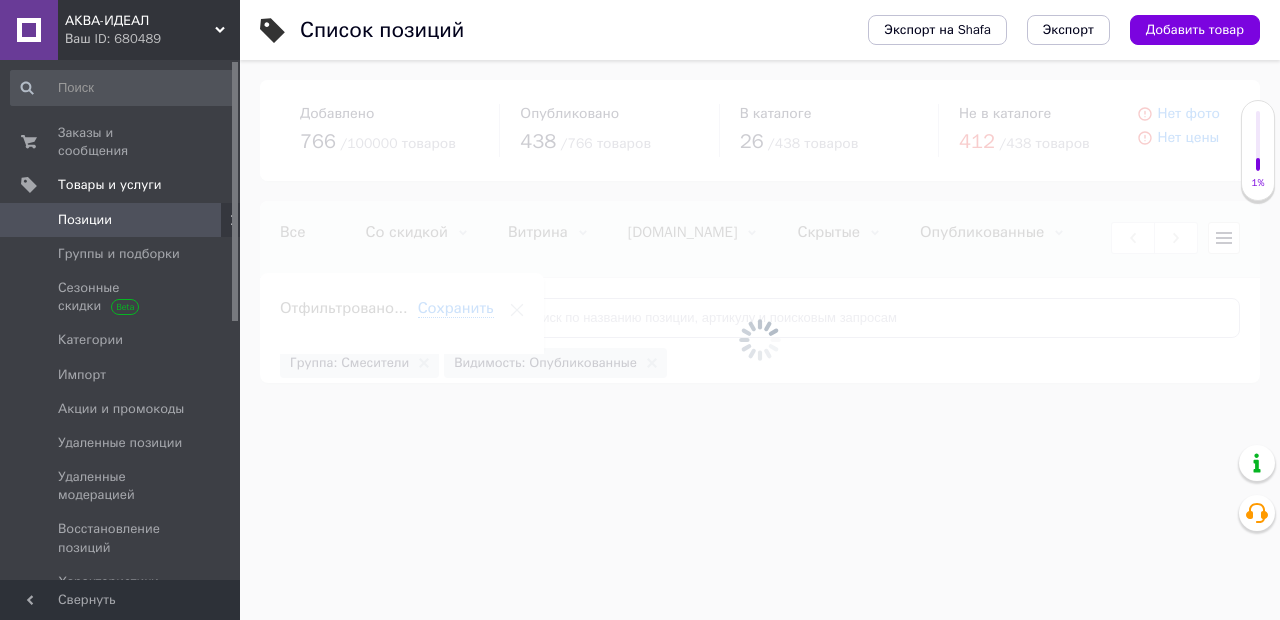 scroll, scrollTop: 0, scrollLeft: 312, axis: horizontal 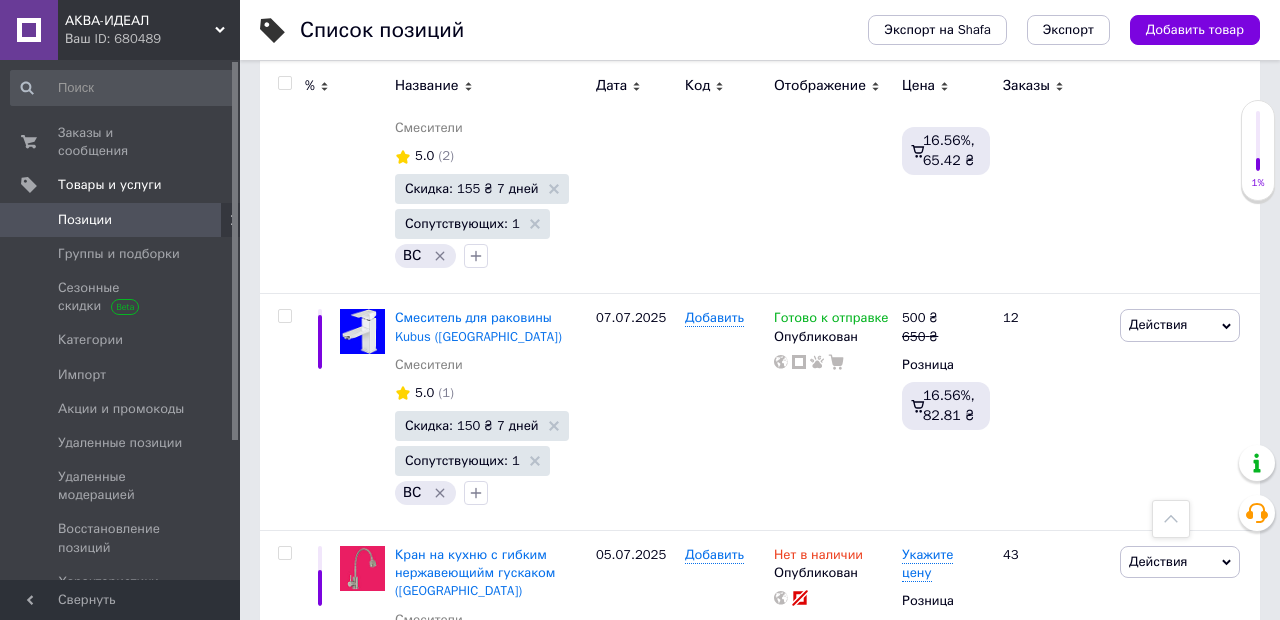 click on "Укажите цену" at bounding box center (927, 564) 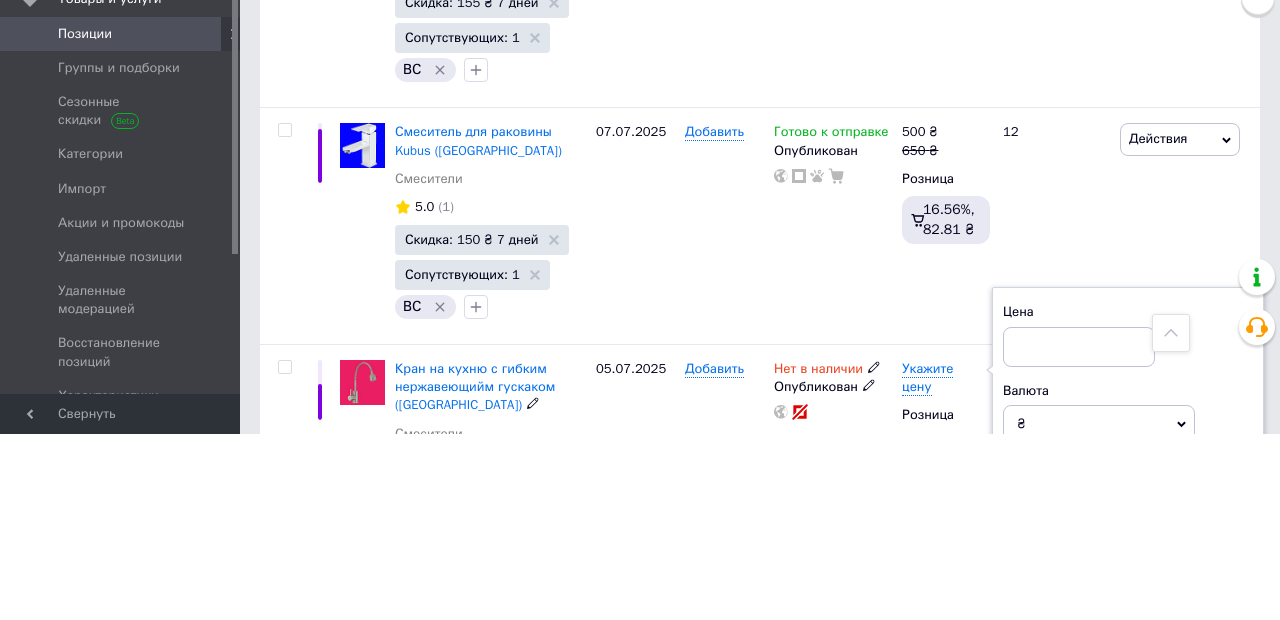 scroll, scrollTop: 2834, scrollLeft: 0, axis: vertical 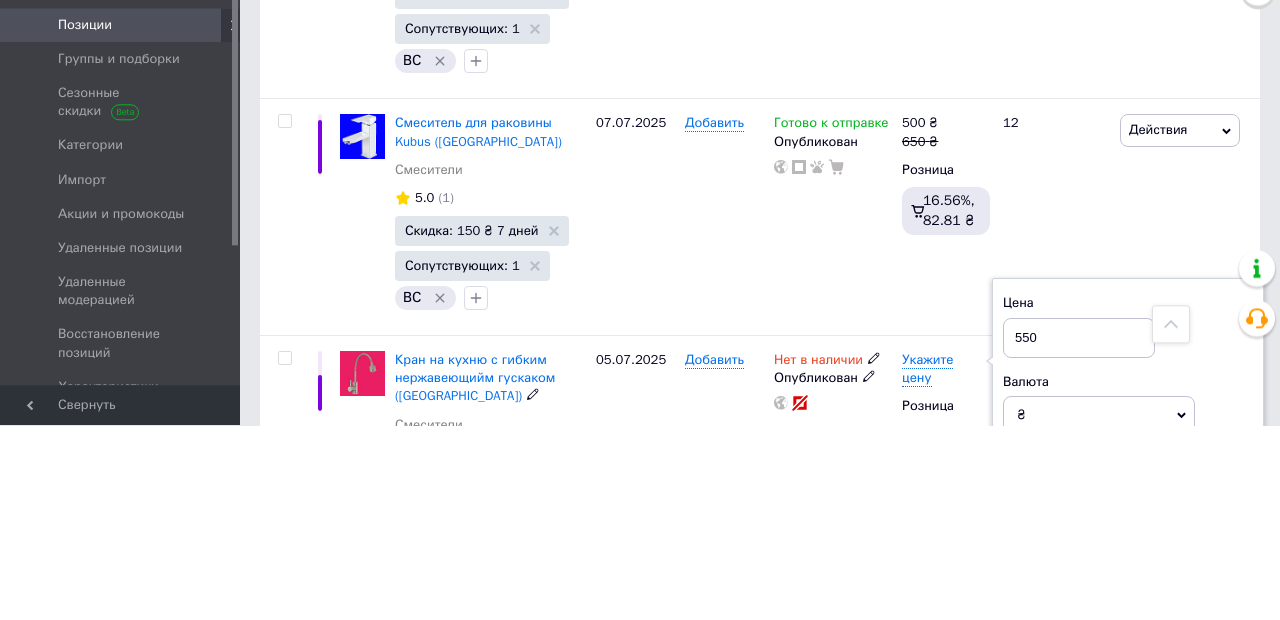 type on "550" 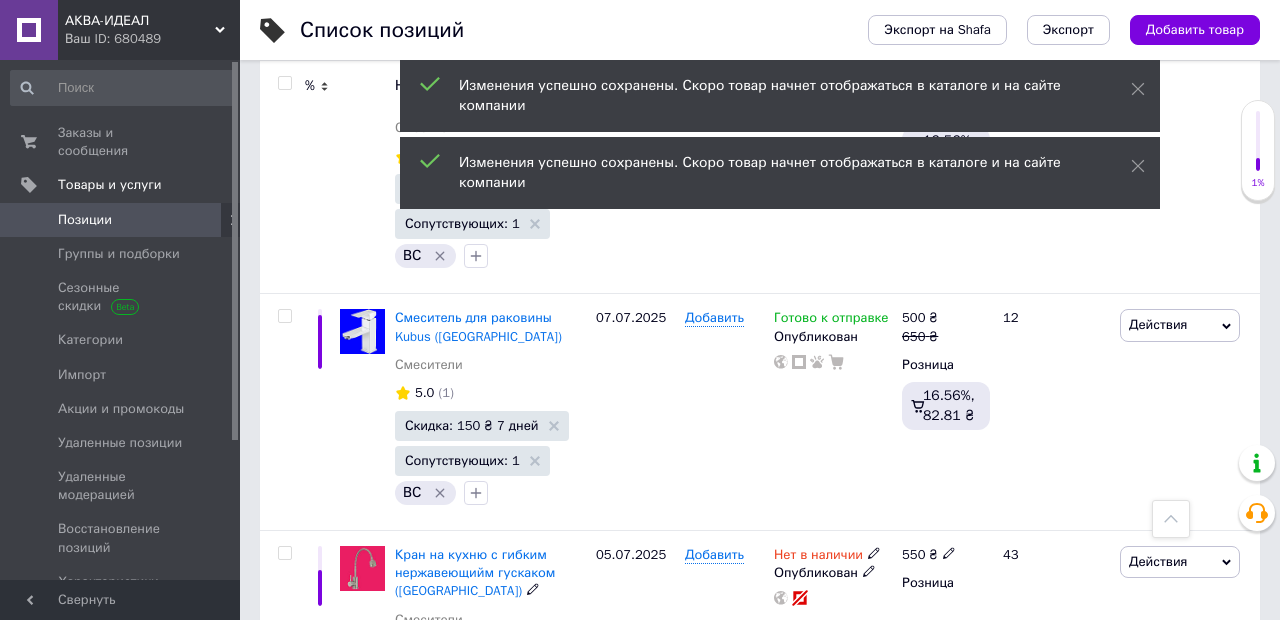 click on "Нет в наличии" at bounding box center (818, 557) 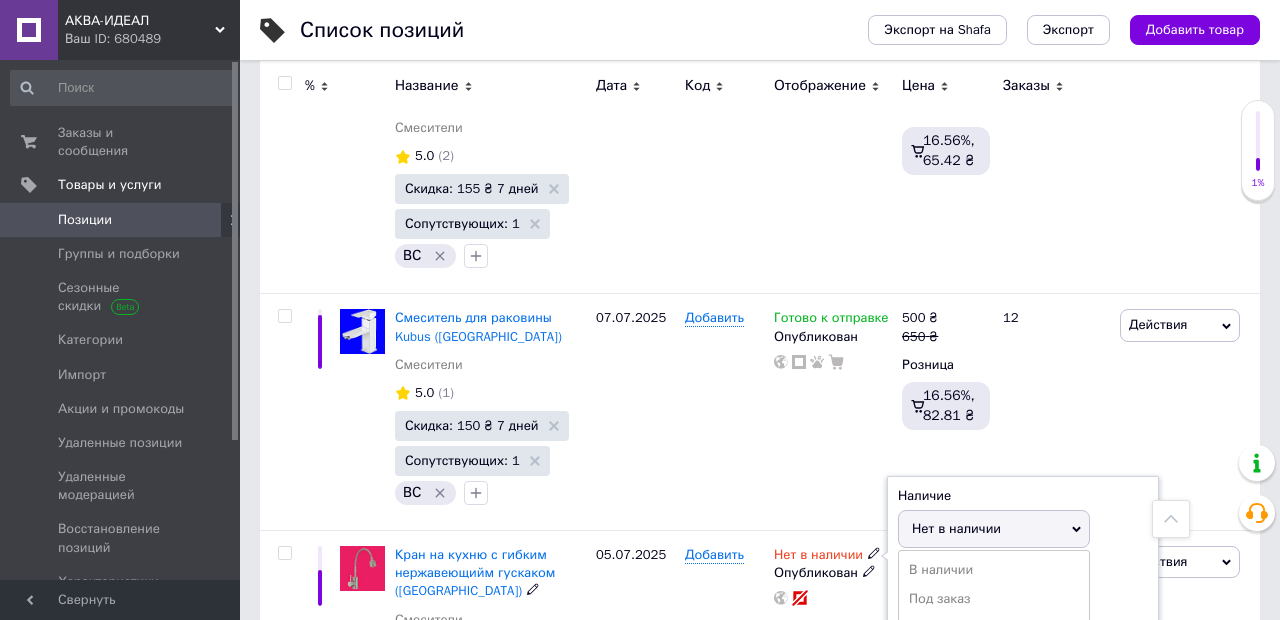 click on "Готово к отправке" at bounding box center (994, 627) 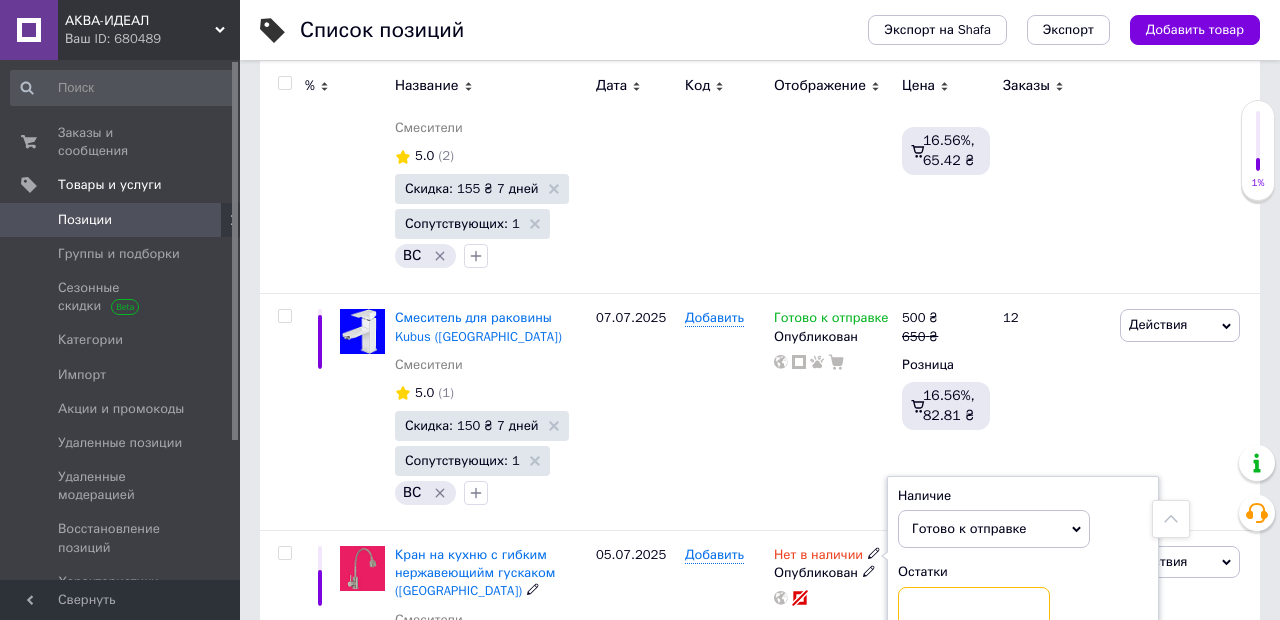 click at bounding box center [974, 607] 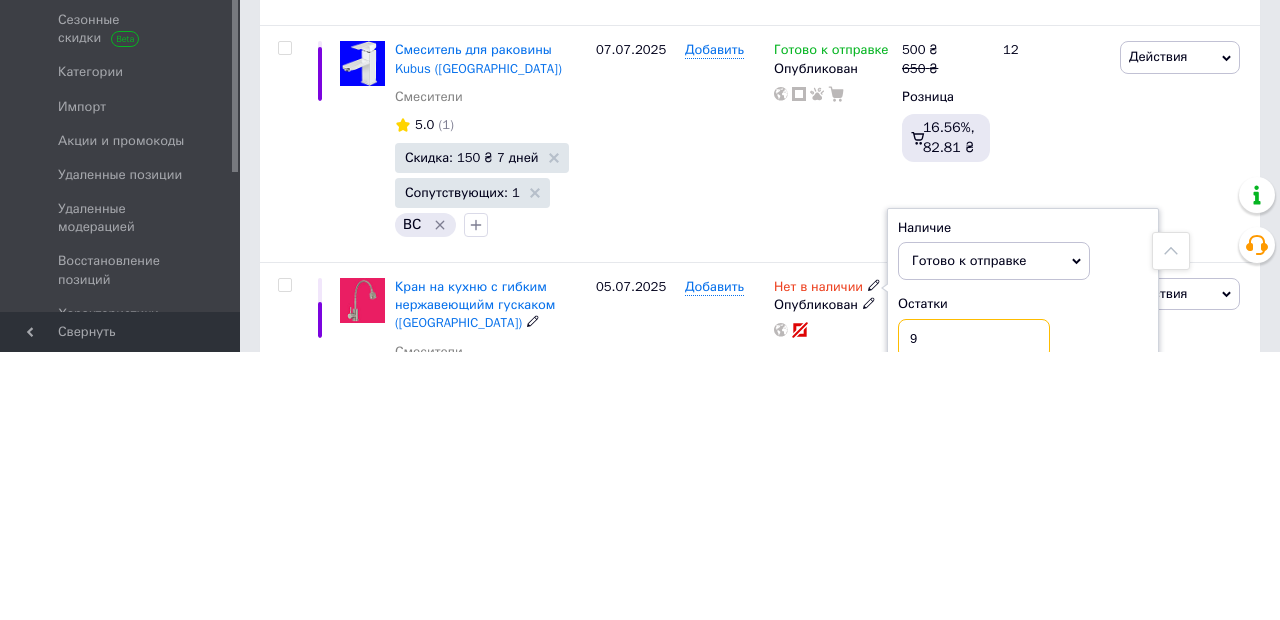 type on "9" 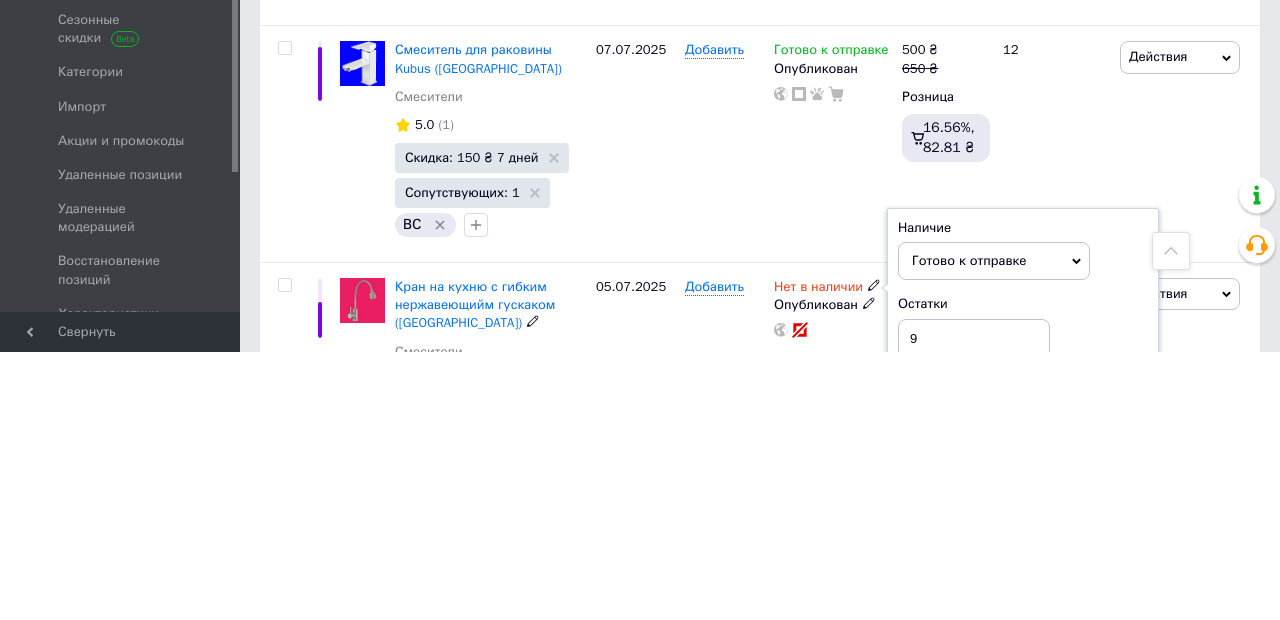 click on "550   ₴ Розница" at bounding box center (944, 663) 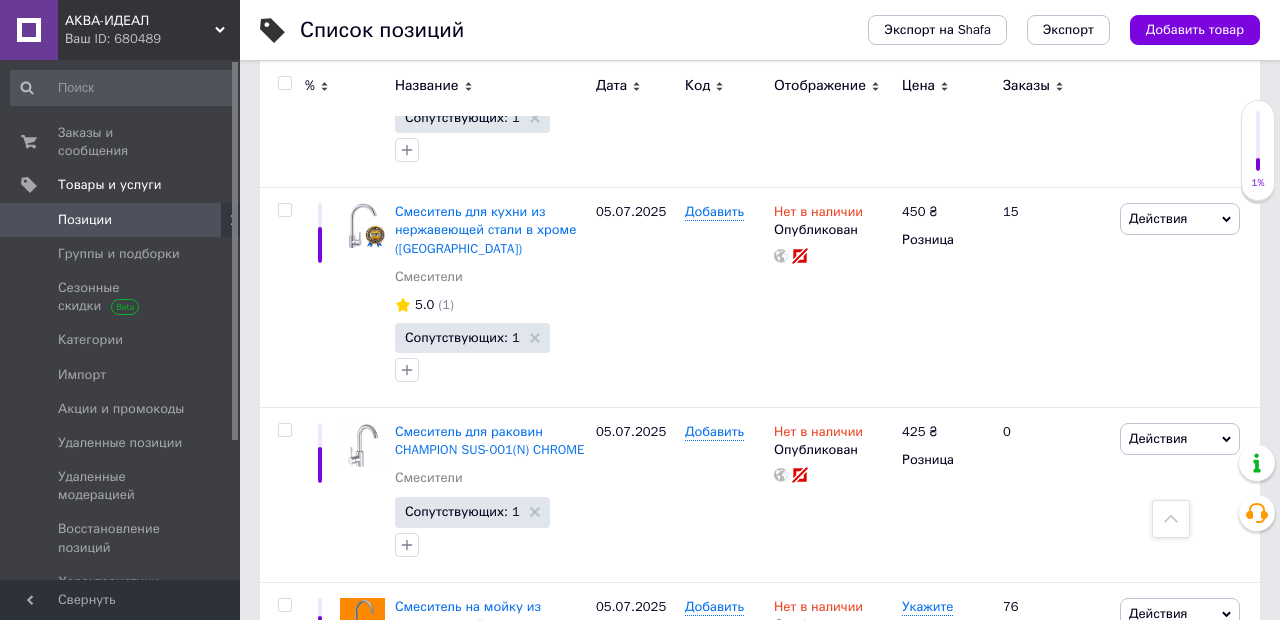scroll, scrollTop: 4992, scrollLeft: 0, axis: vertical 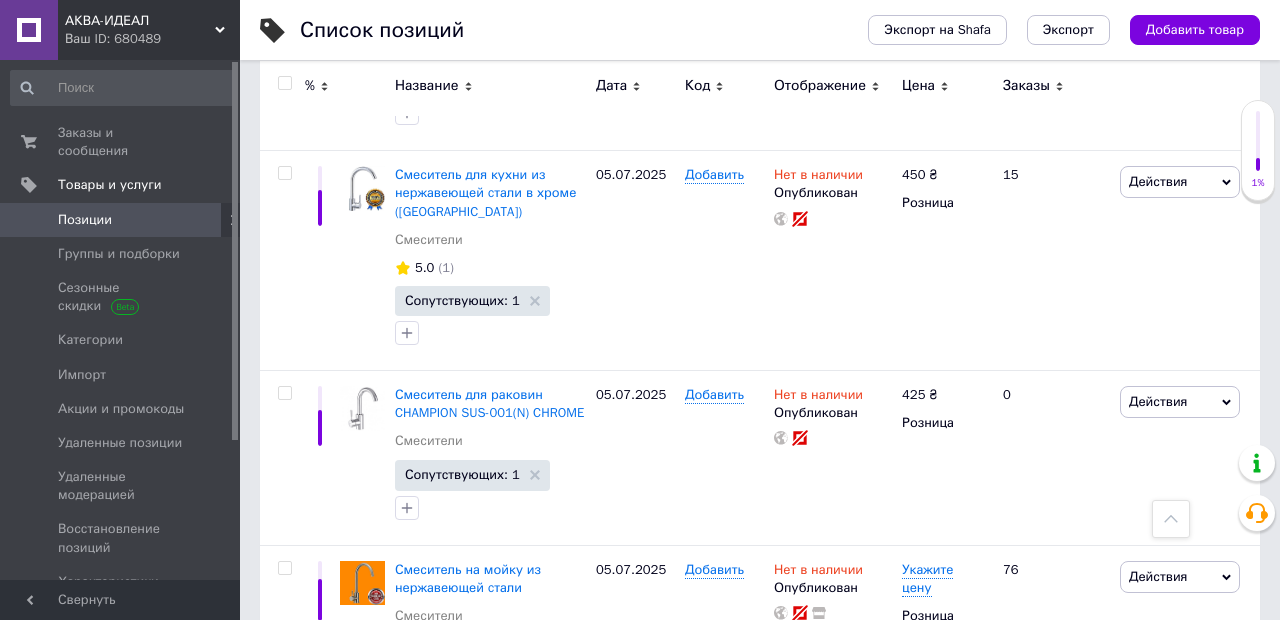 click on "Укажите цену" at bounding box center [927, 579] 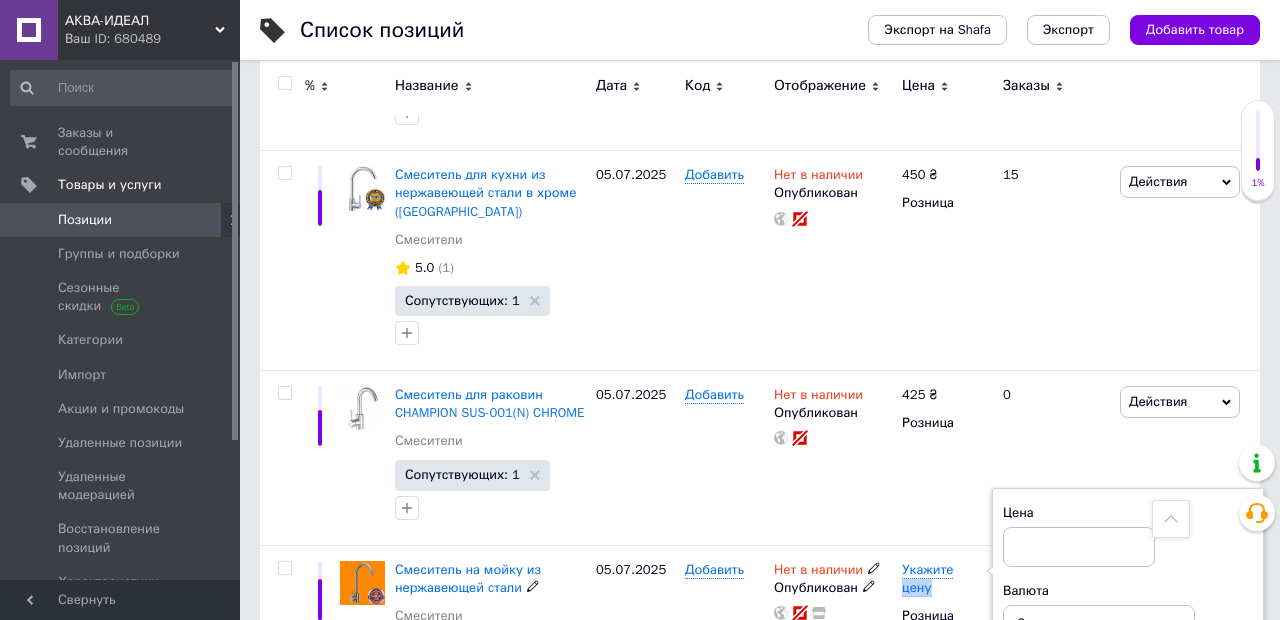 click on "Нет в наличии Опубликован" at bounding box center [833, 645] 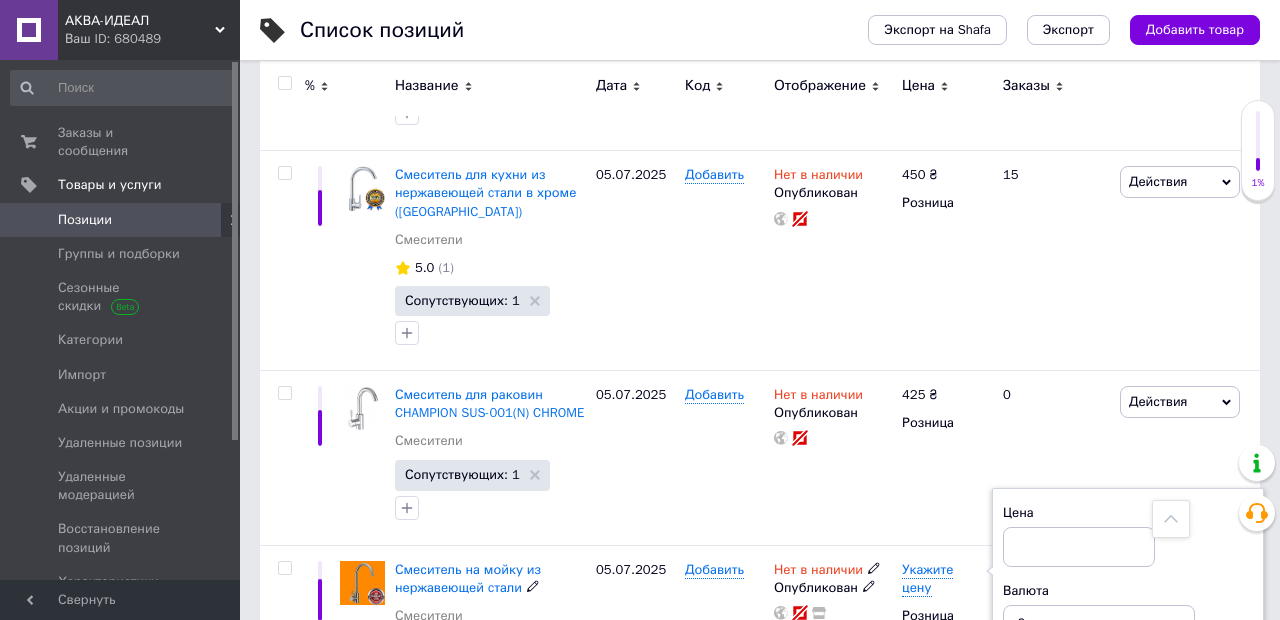 click on "76" at bounding box center [1053, 645] 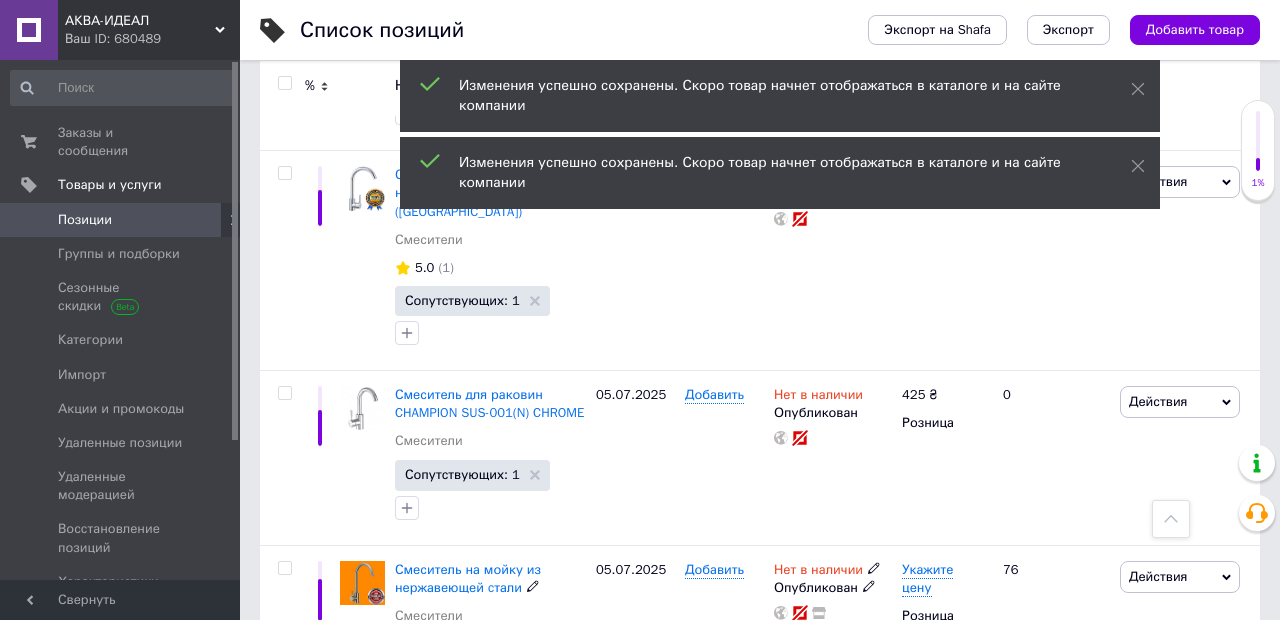 click on "Укажите цену" at bounding box center (927, 579) 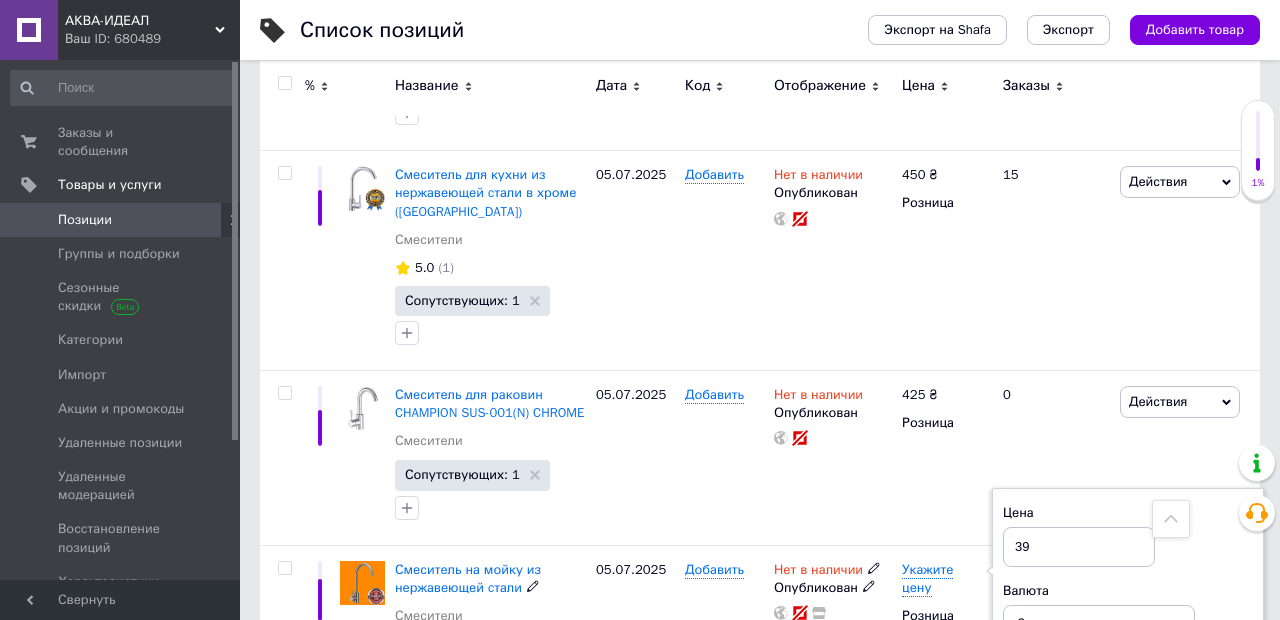 type on "395" 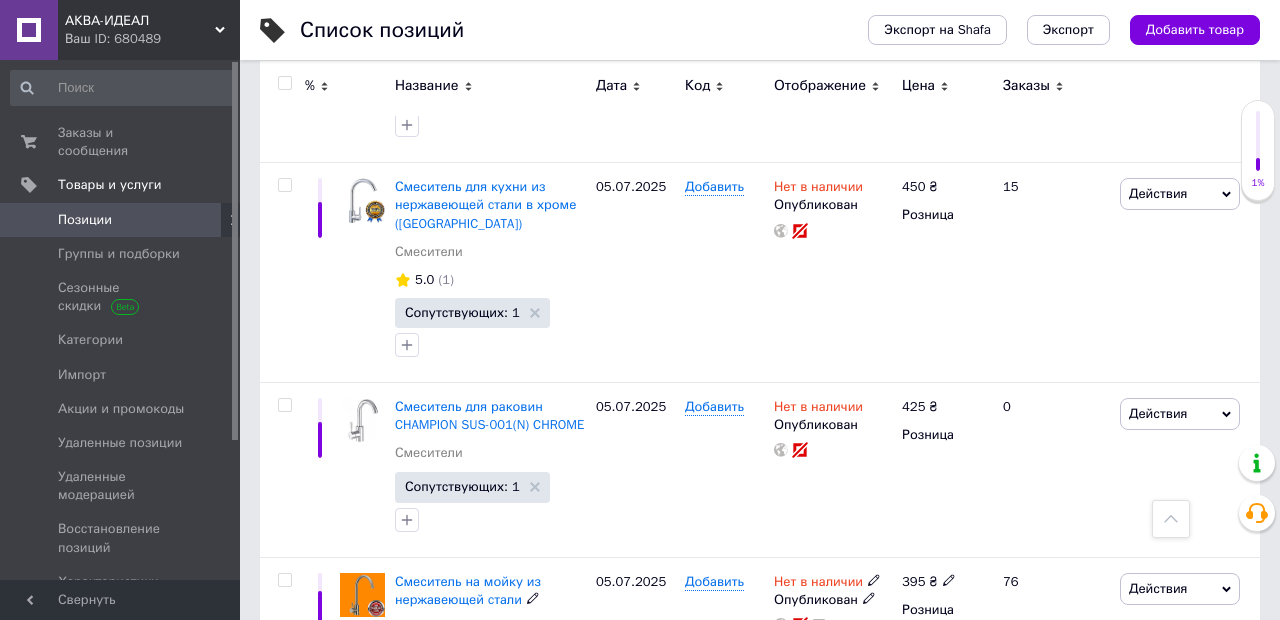 scroll, scrollTop: 4982, scrollLeft: 0, axis: vertical 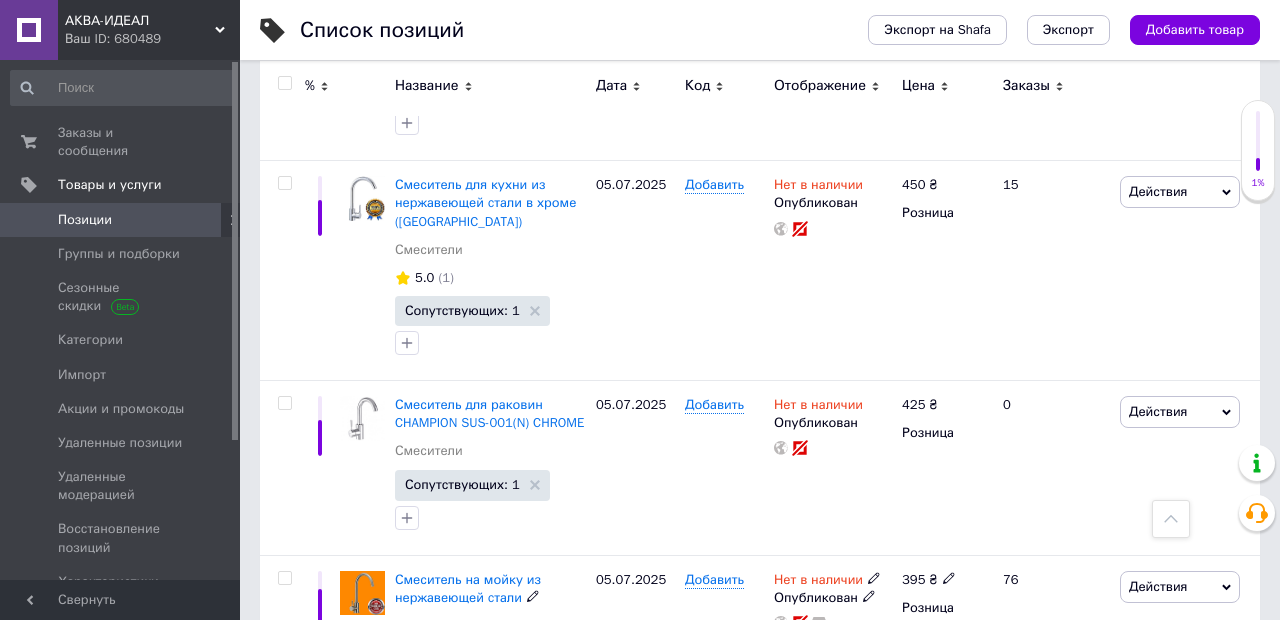 click on "Нет в наличии" at bounding box center [818, 582] 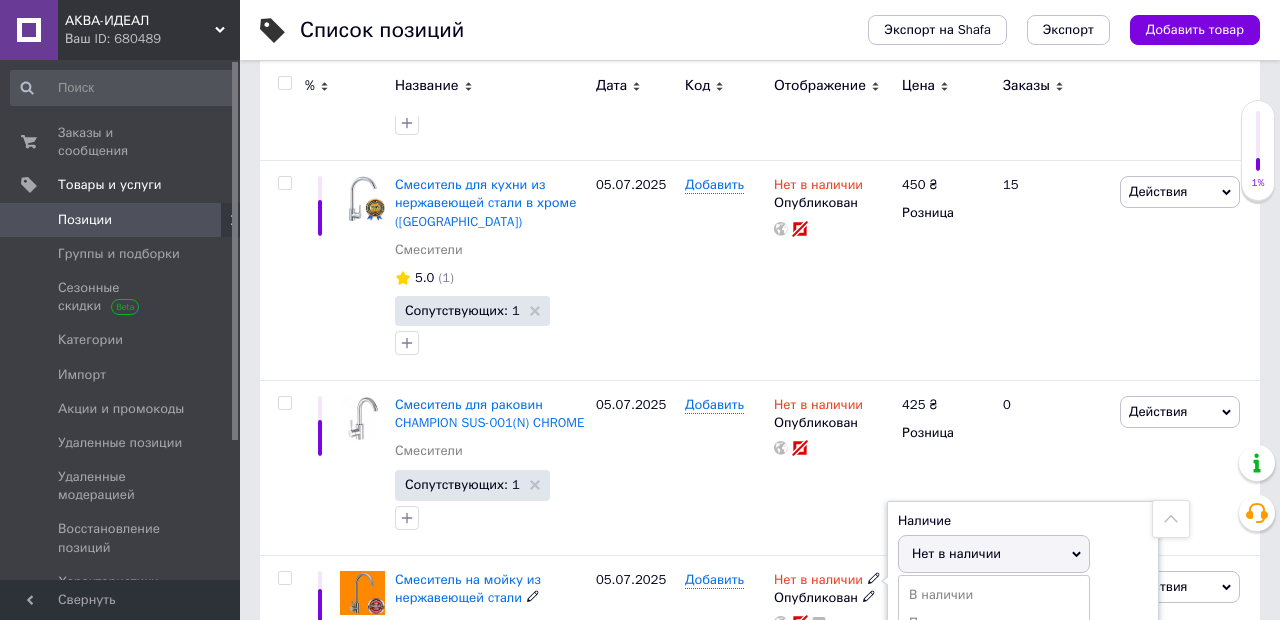 click on "Готово к отправке" at bounding box center [994, 651] 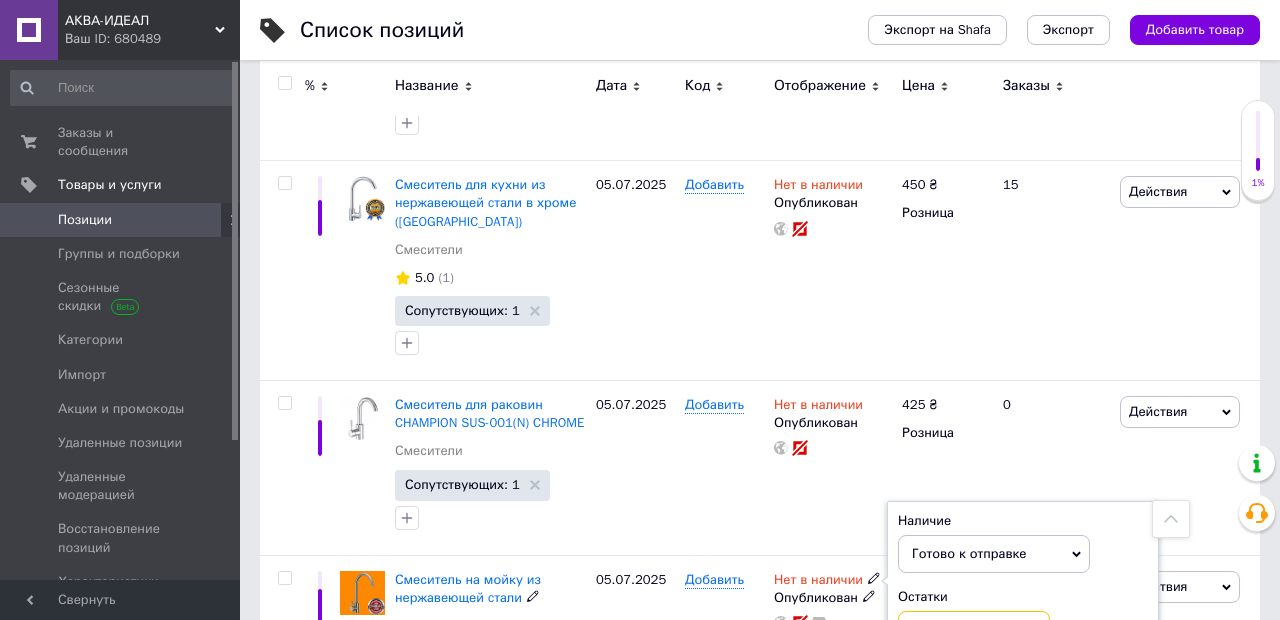 click at bounding box center (974, 631) 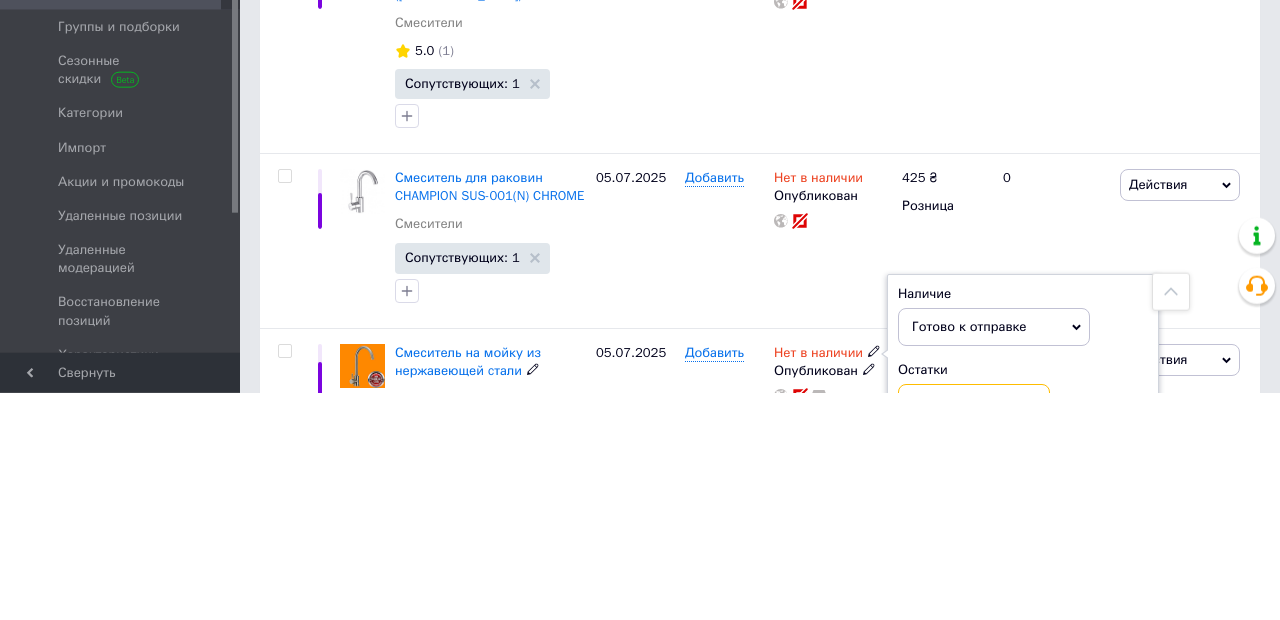 scroll, scrollTop: 4982, scrollLeft: 0, axis: vertical 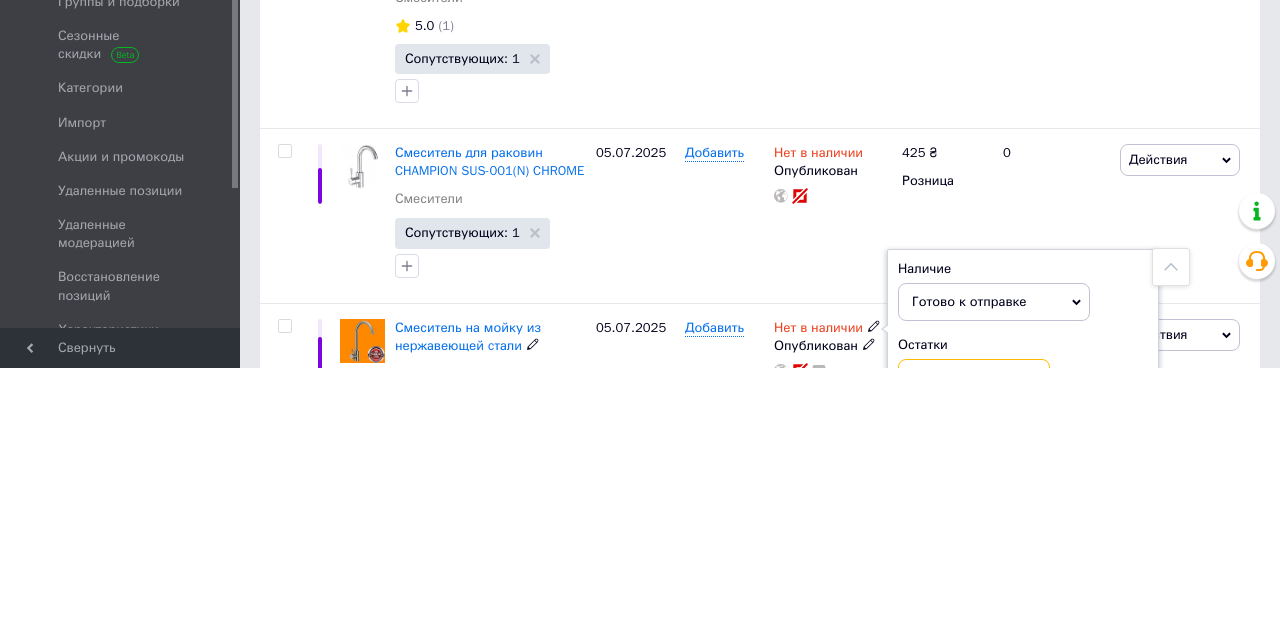 type on "6" 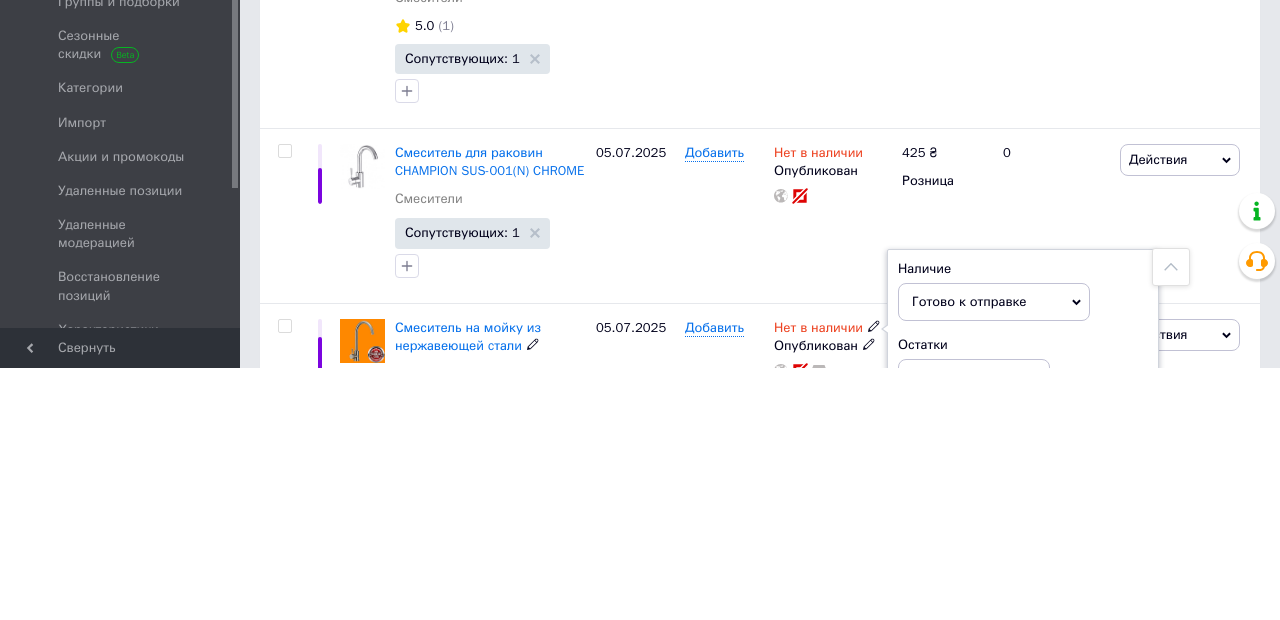 click on "Добавить" at bounding box center (724, 655) 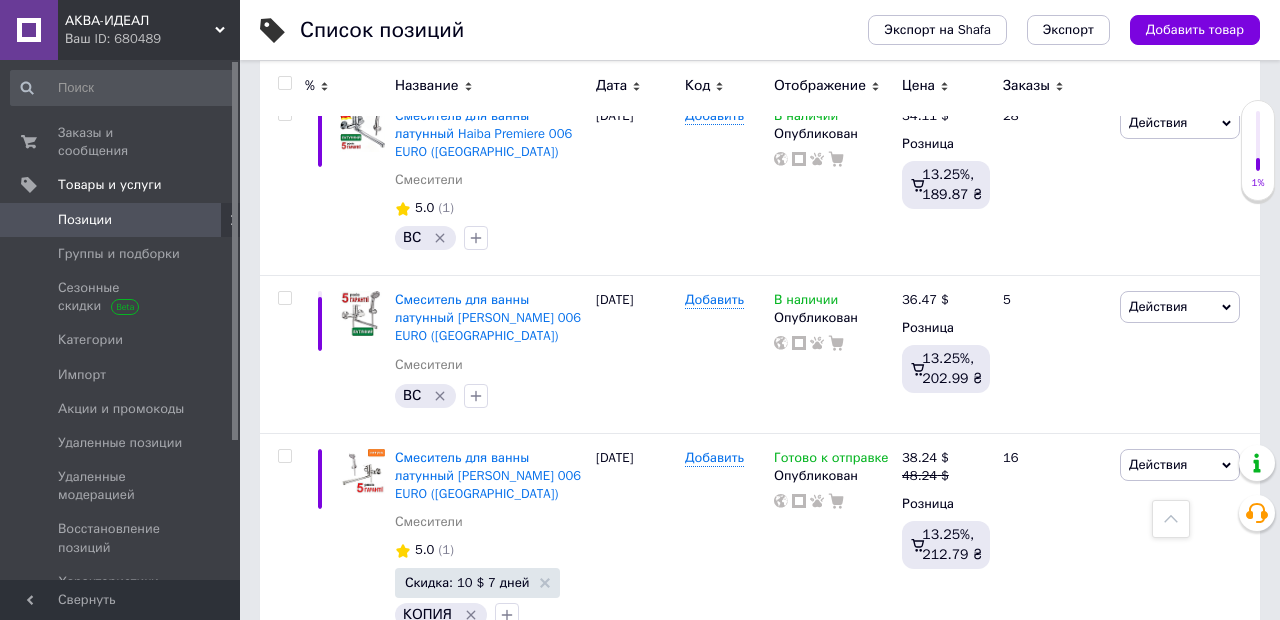 scroll, scrollTop: 1976, scrollLeft: 0, axis: vertical 